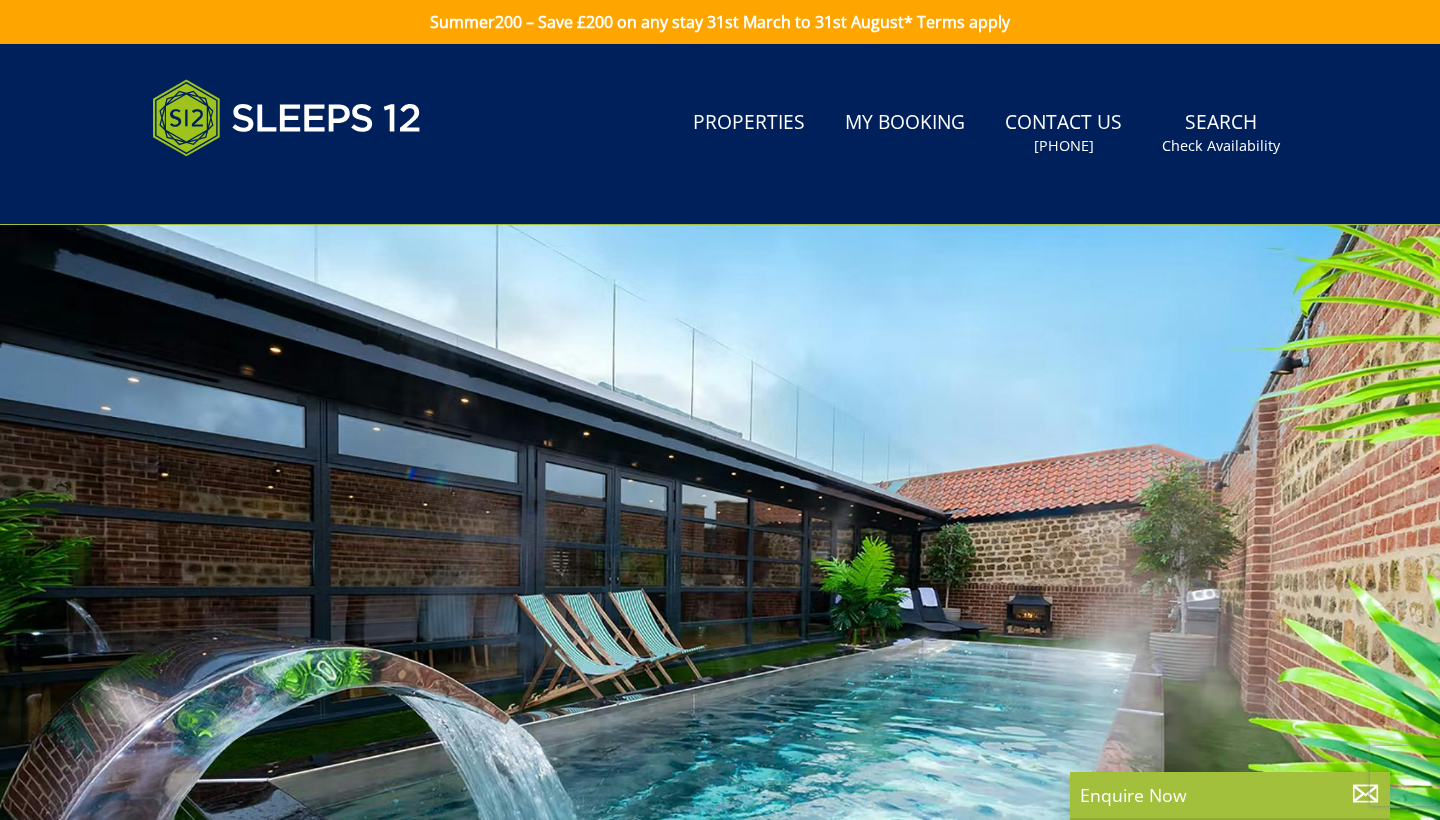 scroll, scrollTop: 0, scrollLeft: 0, axis: both 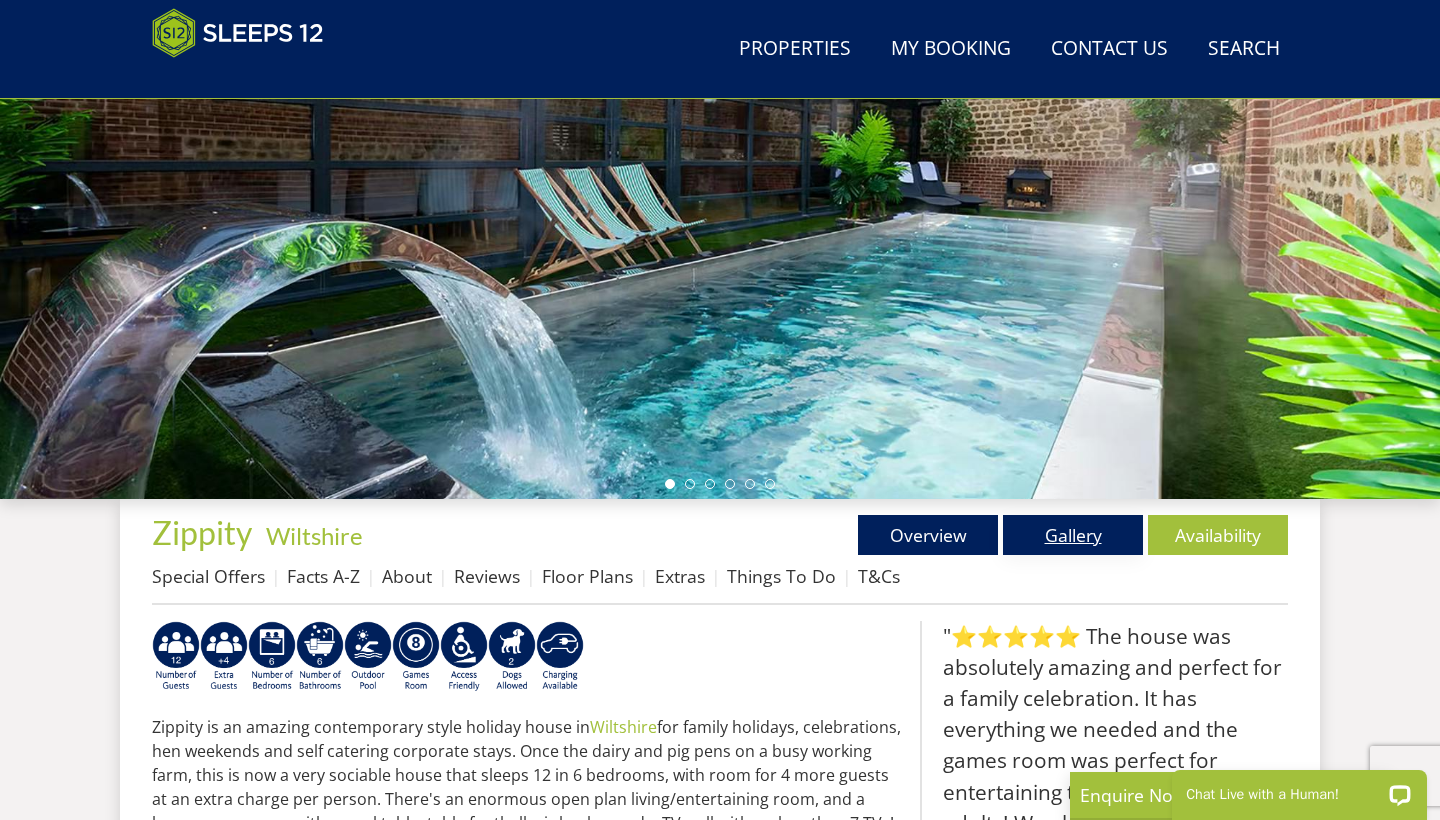 click on "Gallery" at bounding box center [1073, 535] 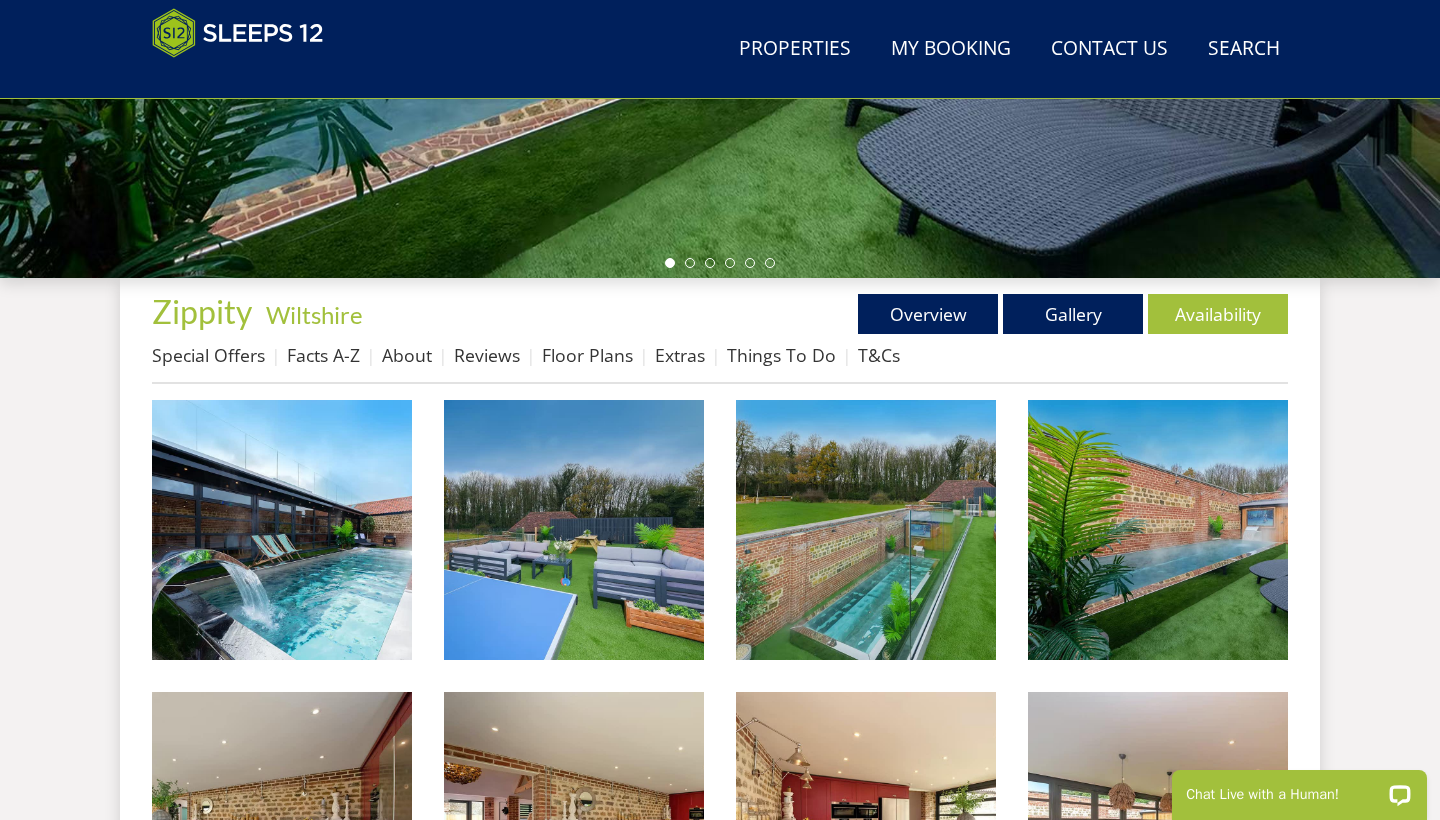scroll, scrollTop: 573, scrollLeft: 0, axis: vertical 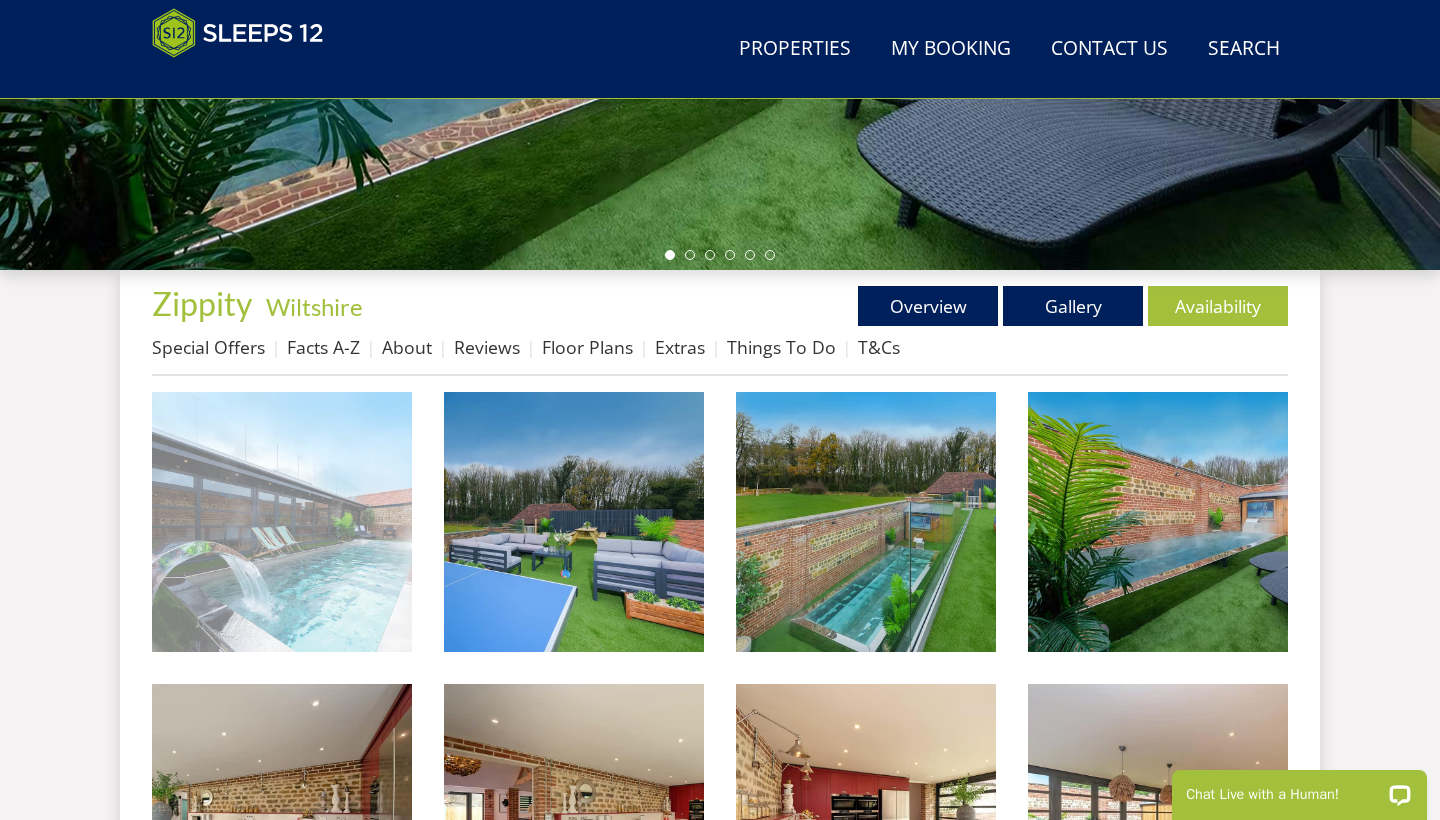 click at bounding box center (282, 522) 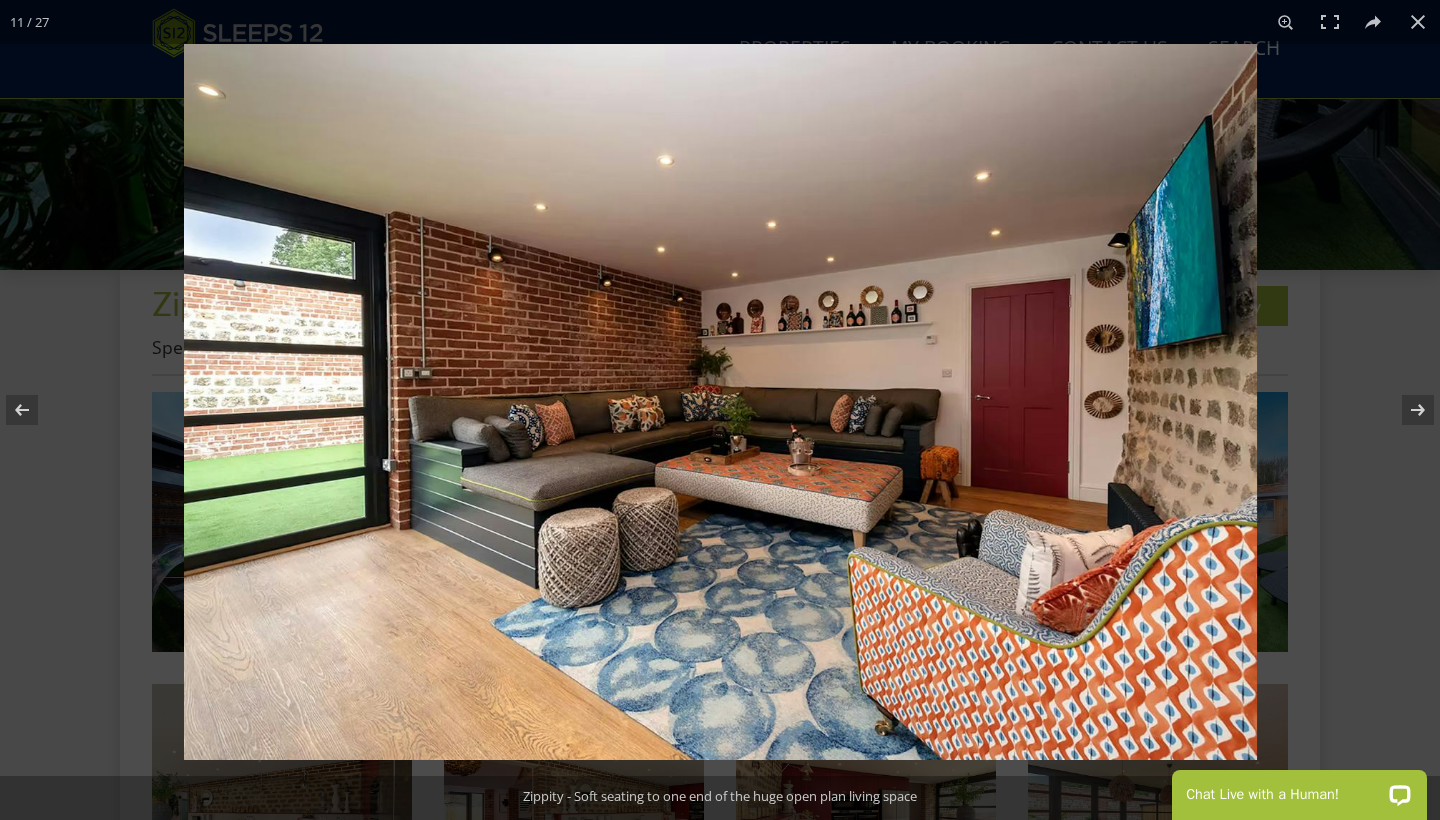 click at bounding box center [720, 402] 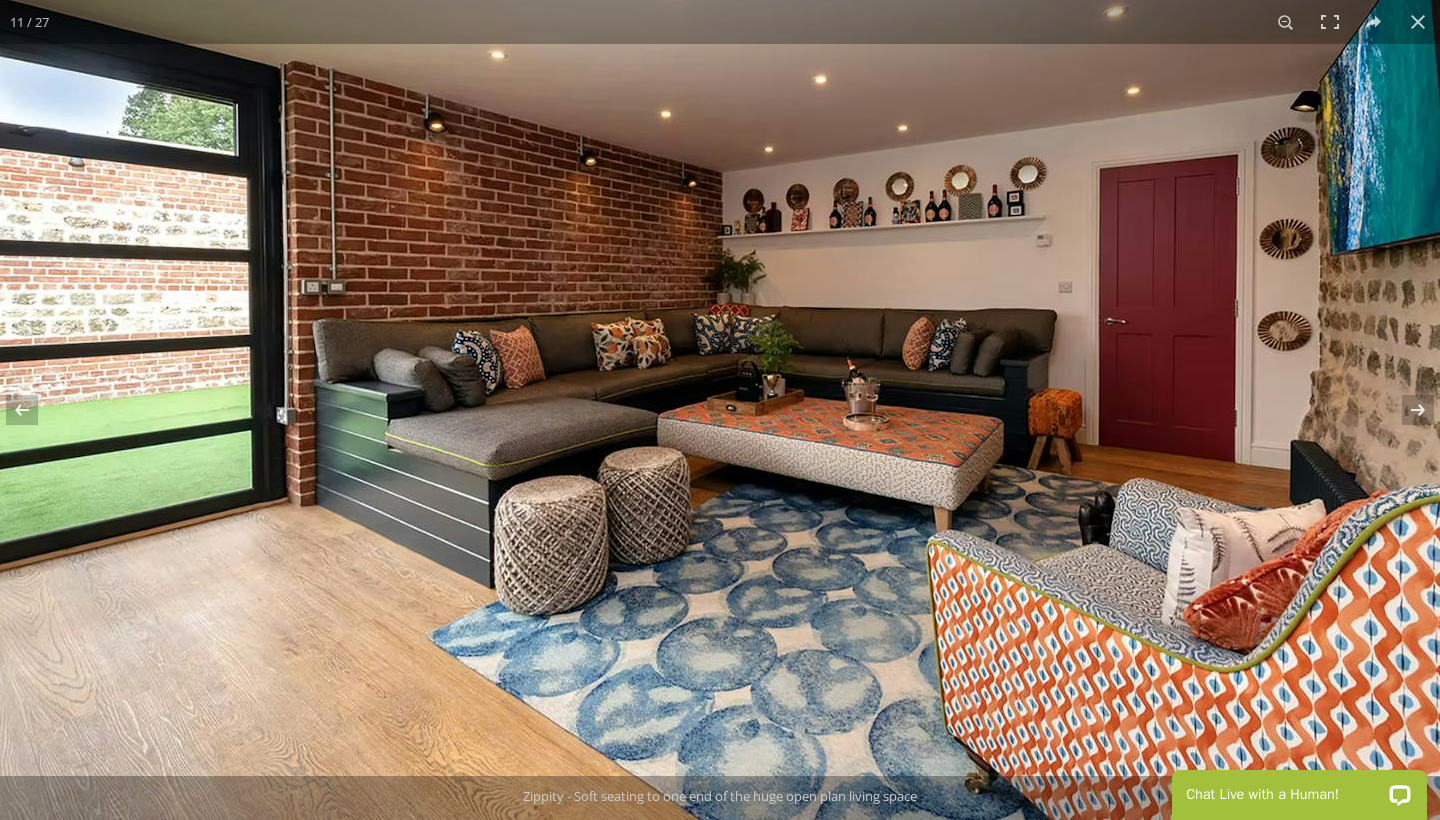 click at bounding box center (749, 327) 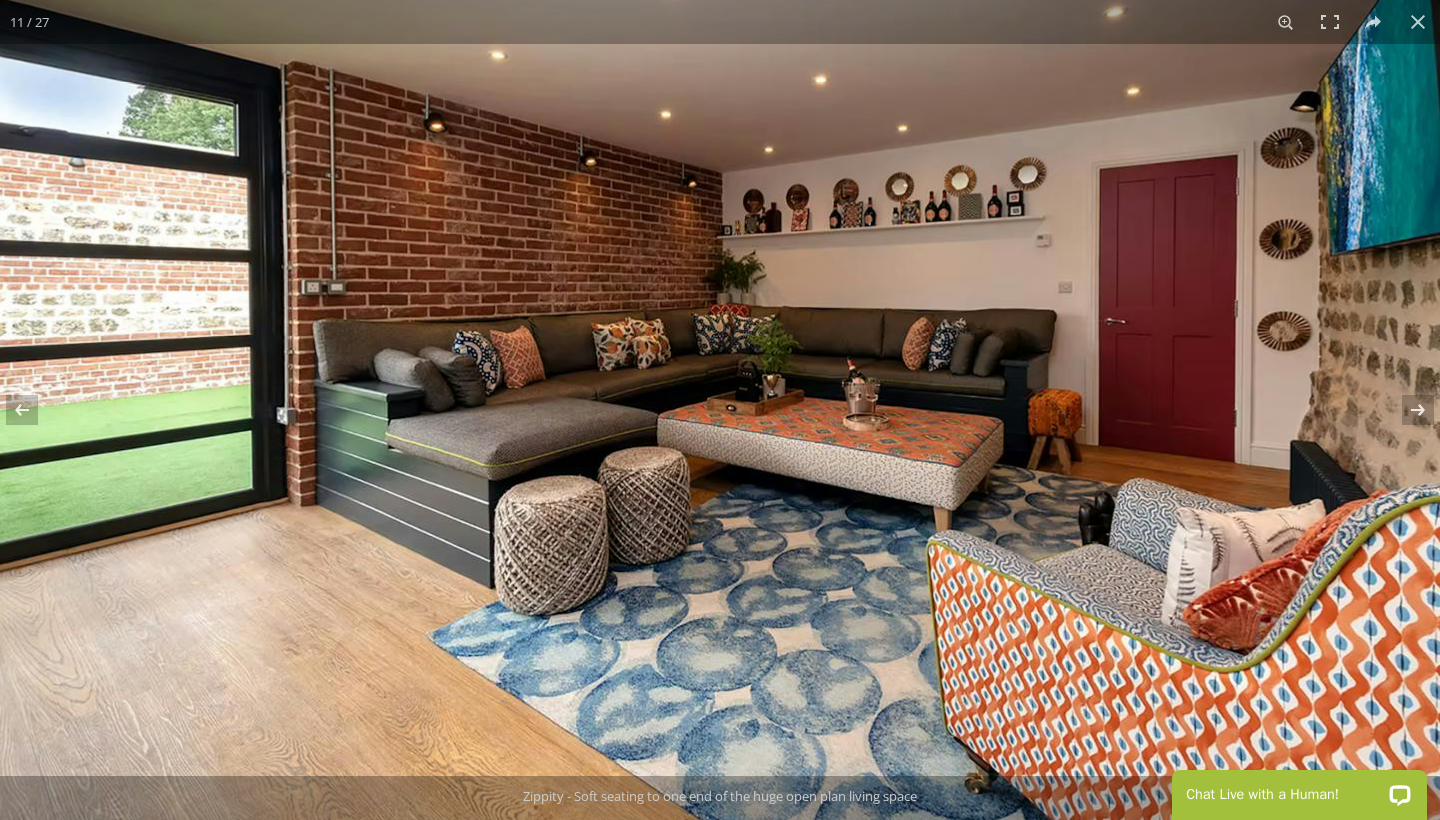 click at bounding box center [748, 327] 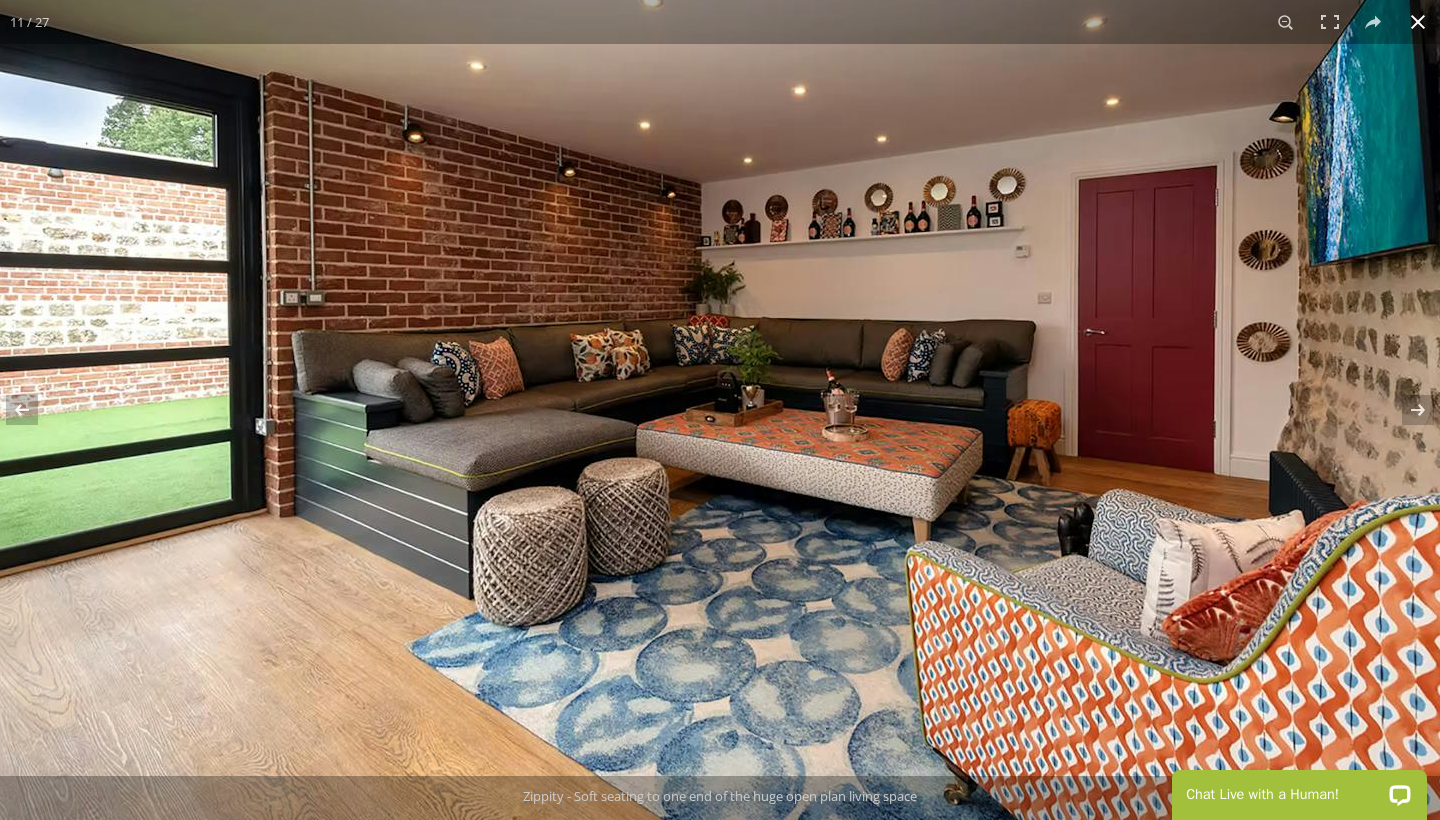 click at bounding box center [1418, 22] 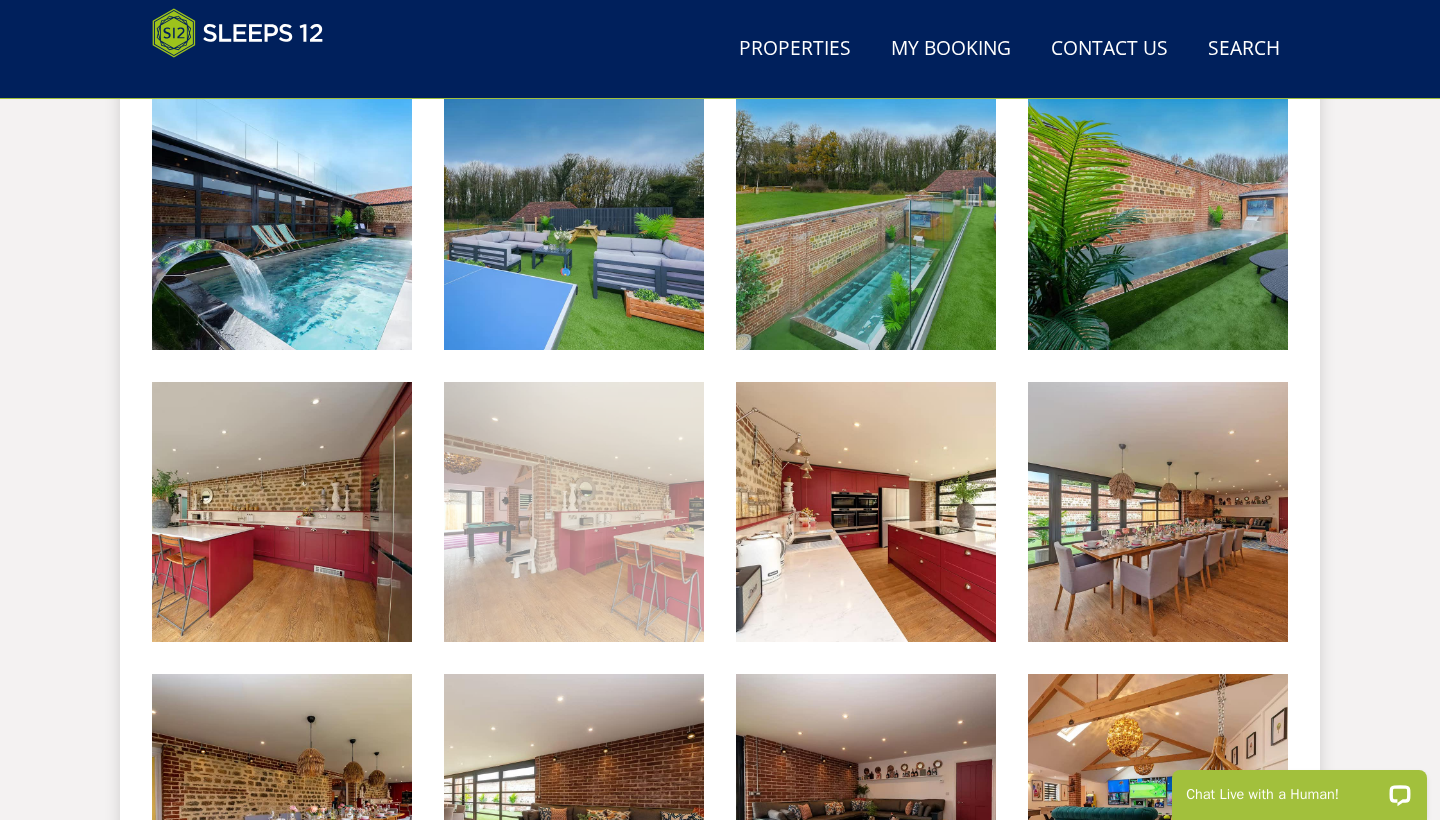 scroll, scrollTop: 873, scrollLeft: 0, axis: vertical 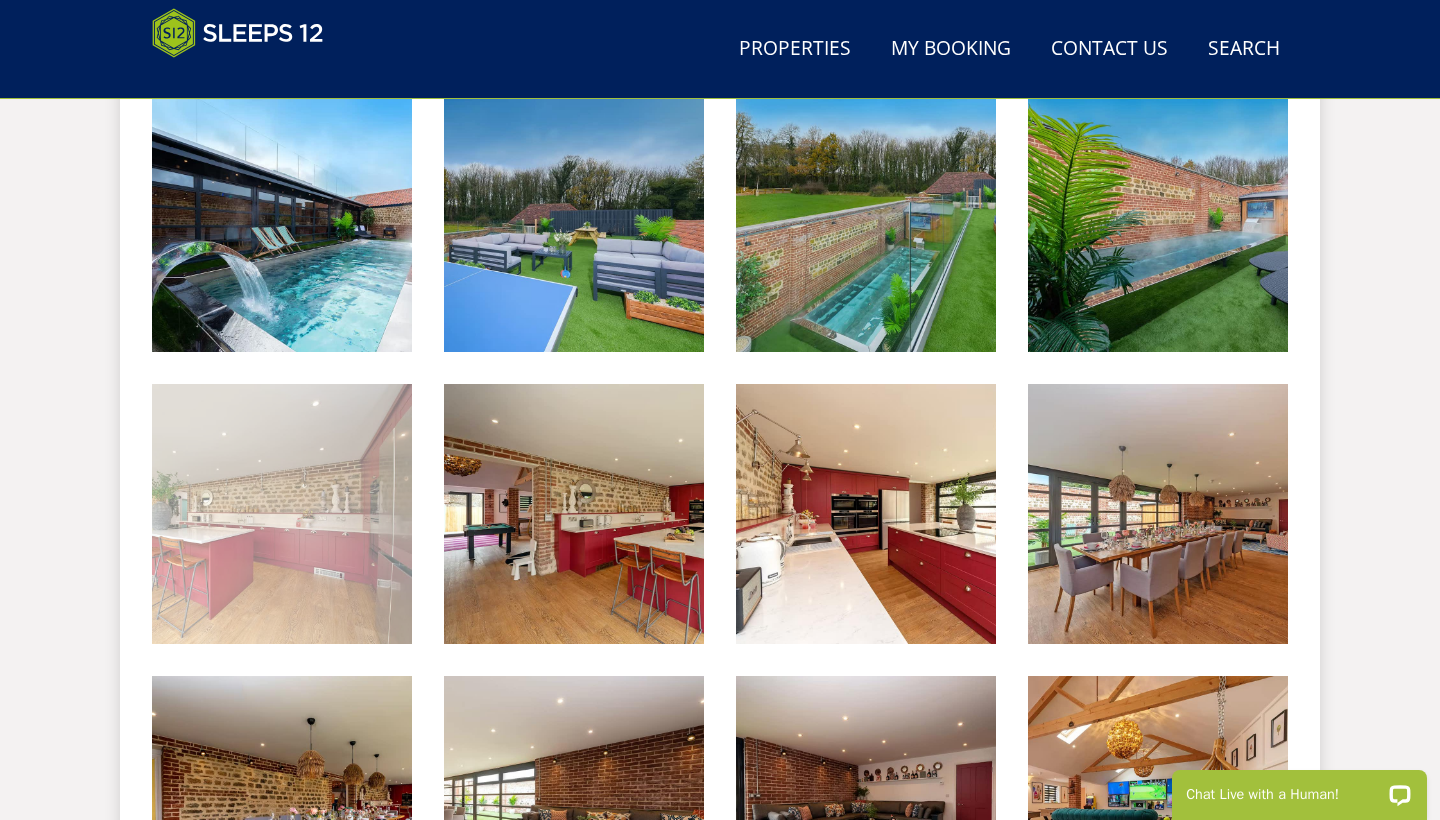 click at bounding box center (282, 514) 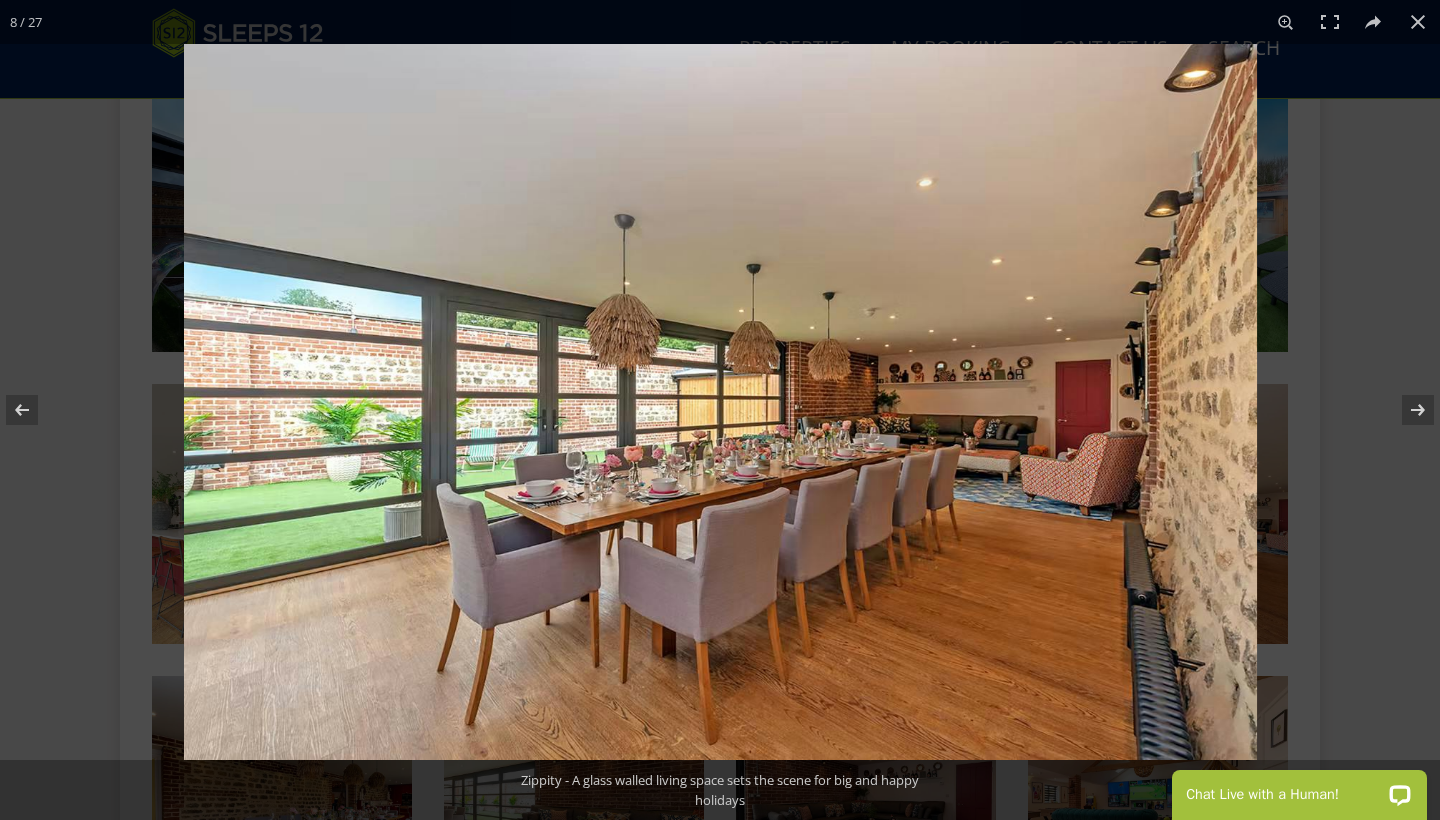 click at bounding box center [720, 402] 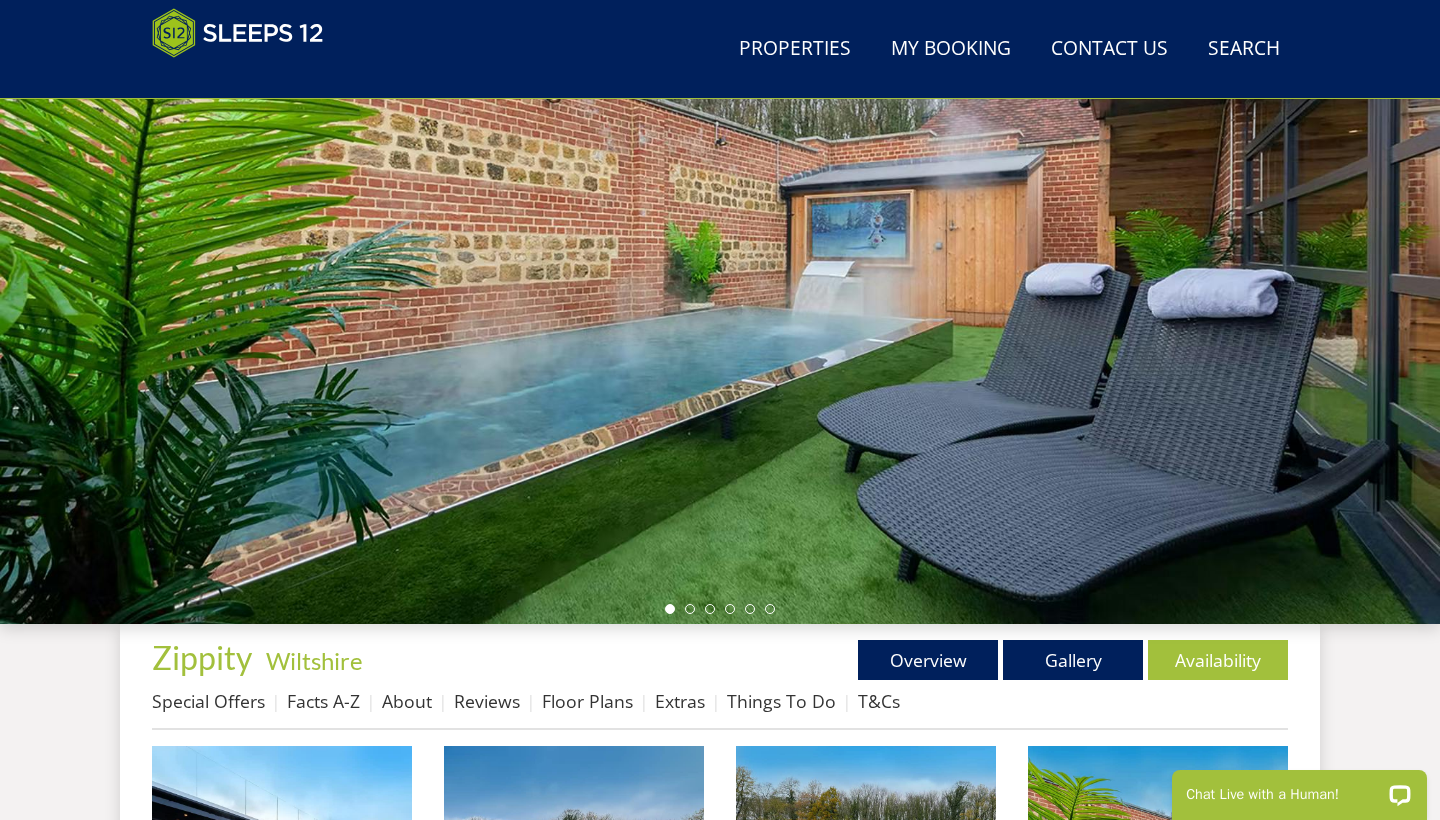 scroll, scrollTop: 225, scrollLeft: 0, axis: vertical 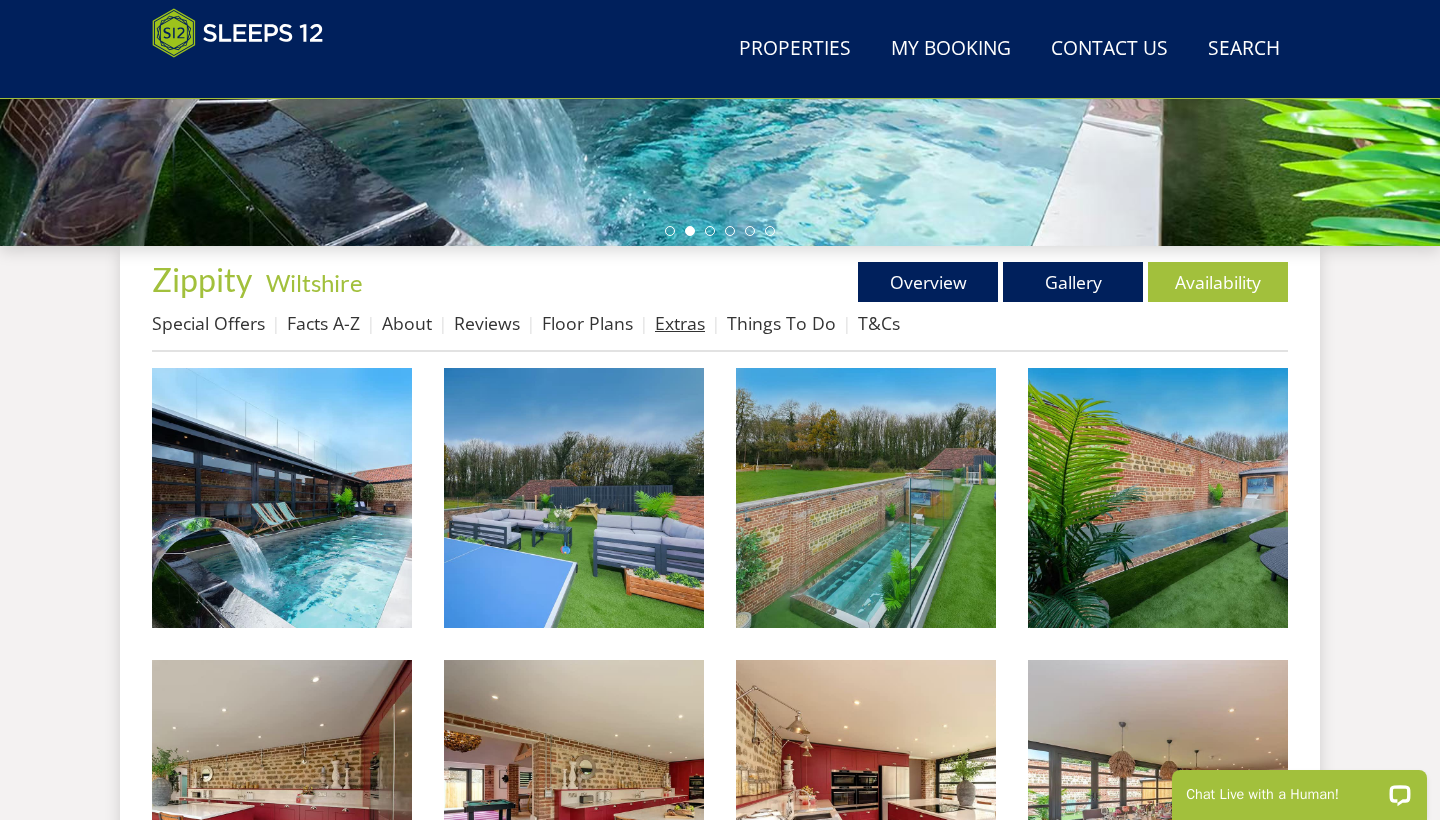 click on "Extras" at bounding box center (680, 323) 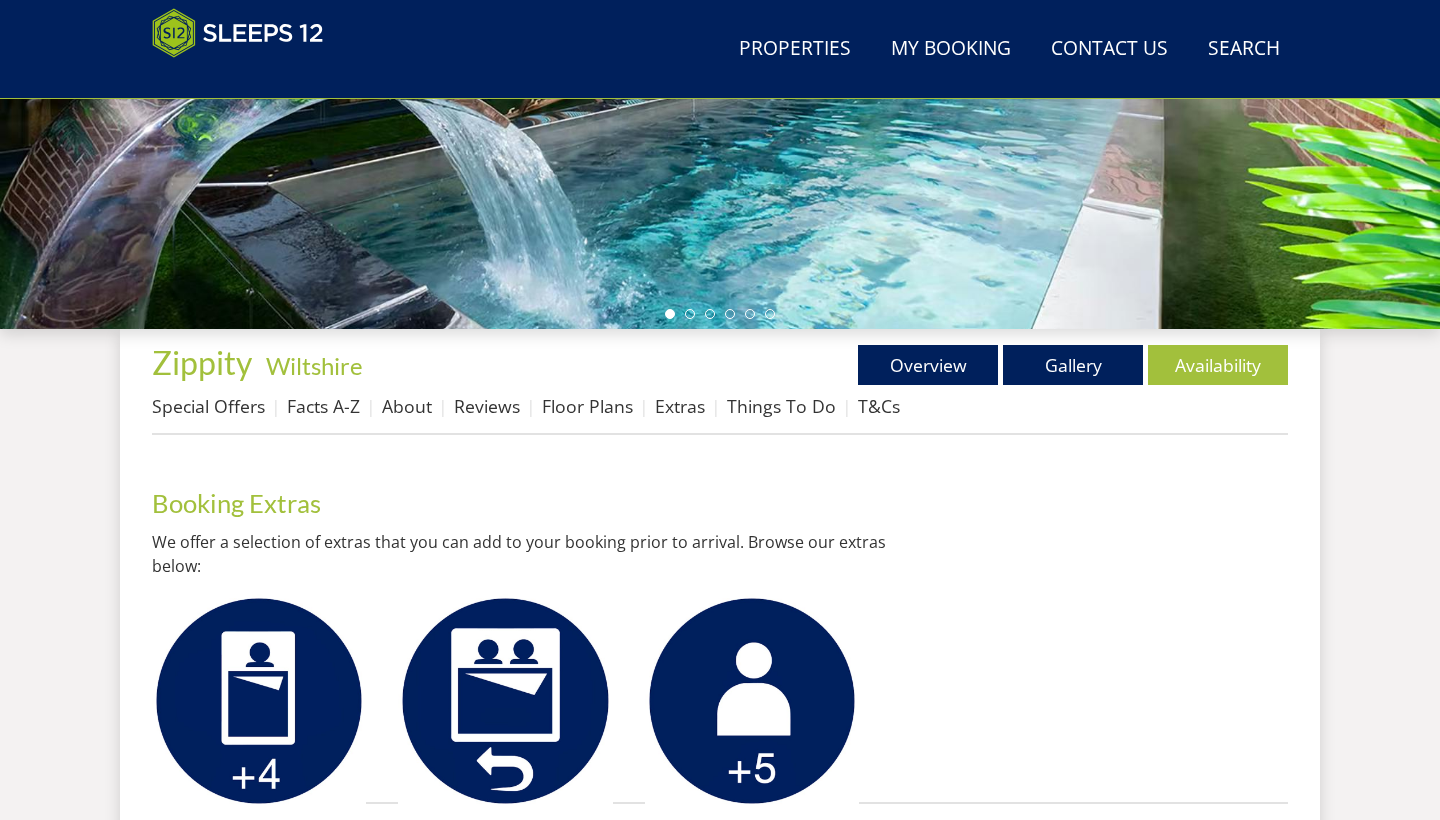 scroll, scrollTop: 531, scrollLeft: 0, axis: vertical 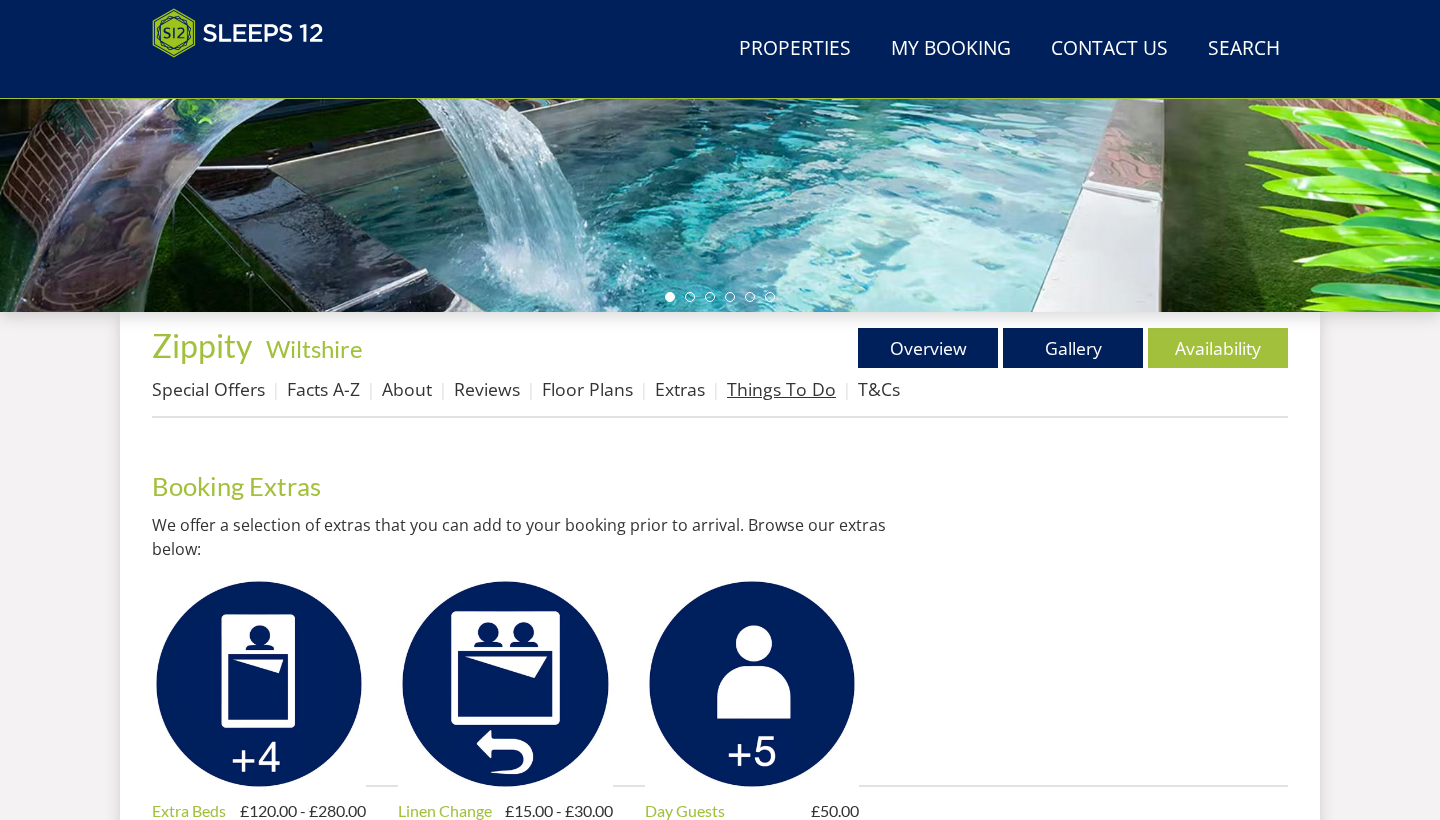 click on "Things To Do" at bounding box center [781, 389] 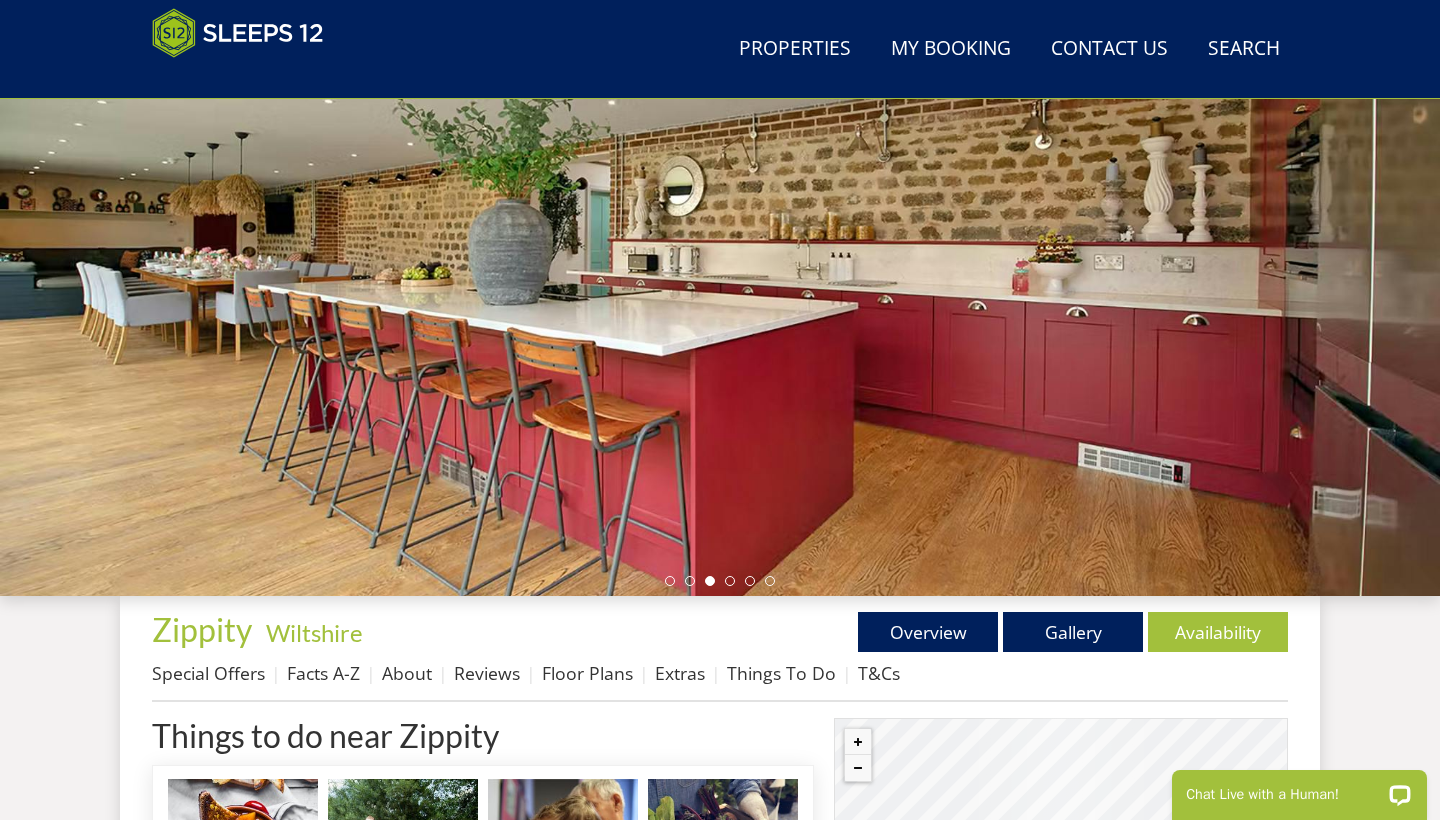scroll, scrollTop: 258, scrollLeft: 0, axis: vertical 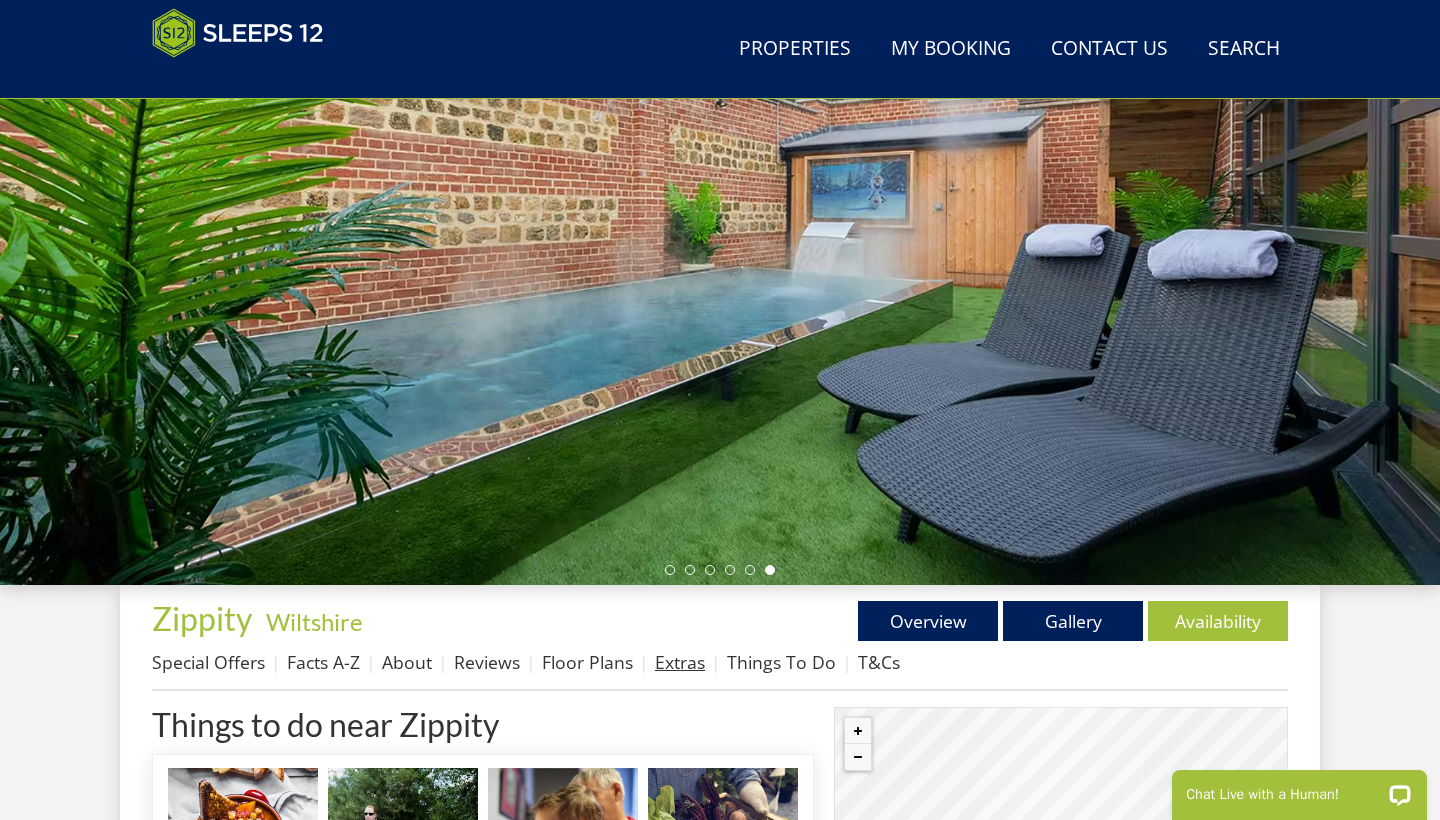click on "Extras" at bounding box center [680, 662] 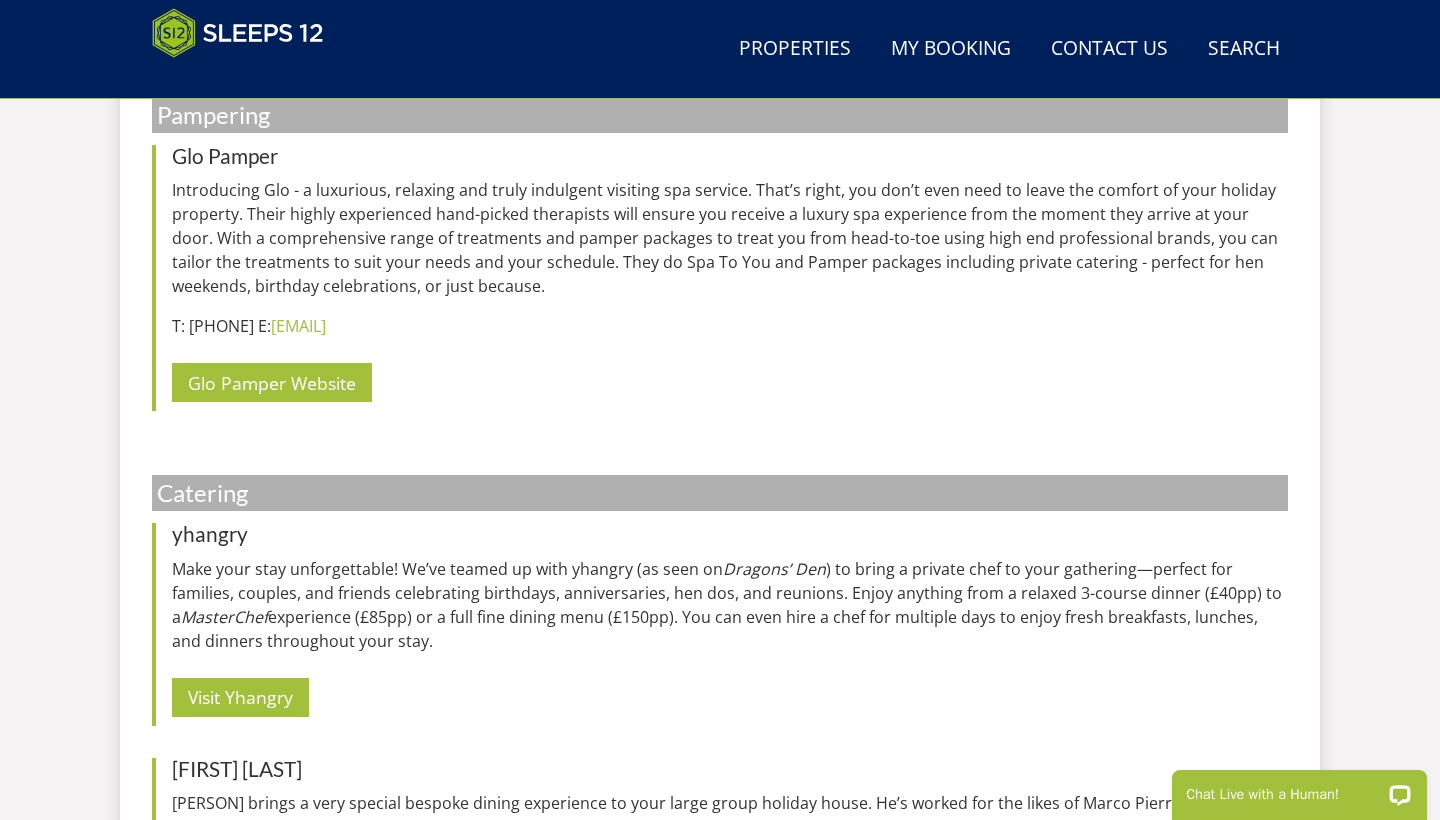 scroll, scrollTop: 1689, scrollLeft: 0, axis: vertical 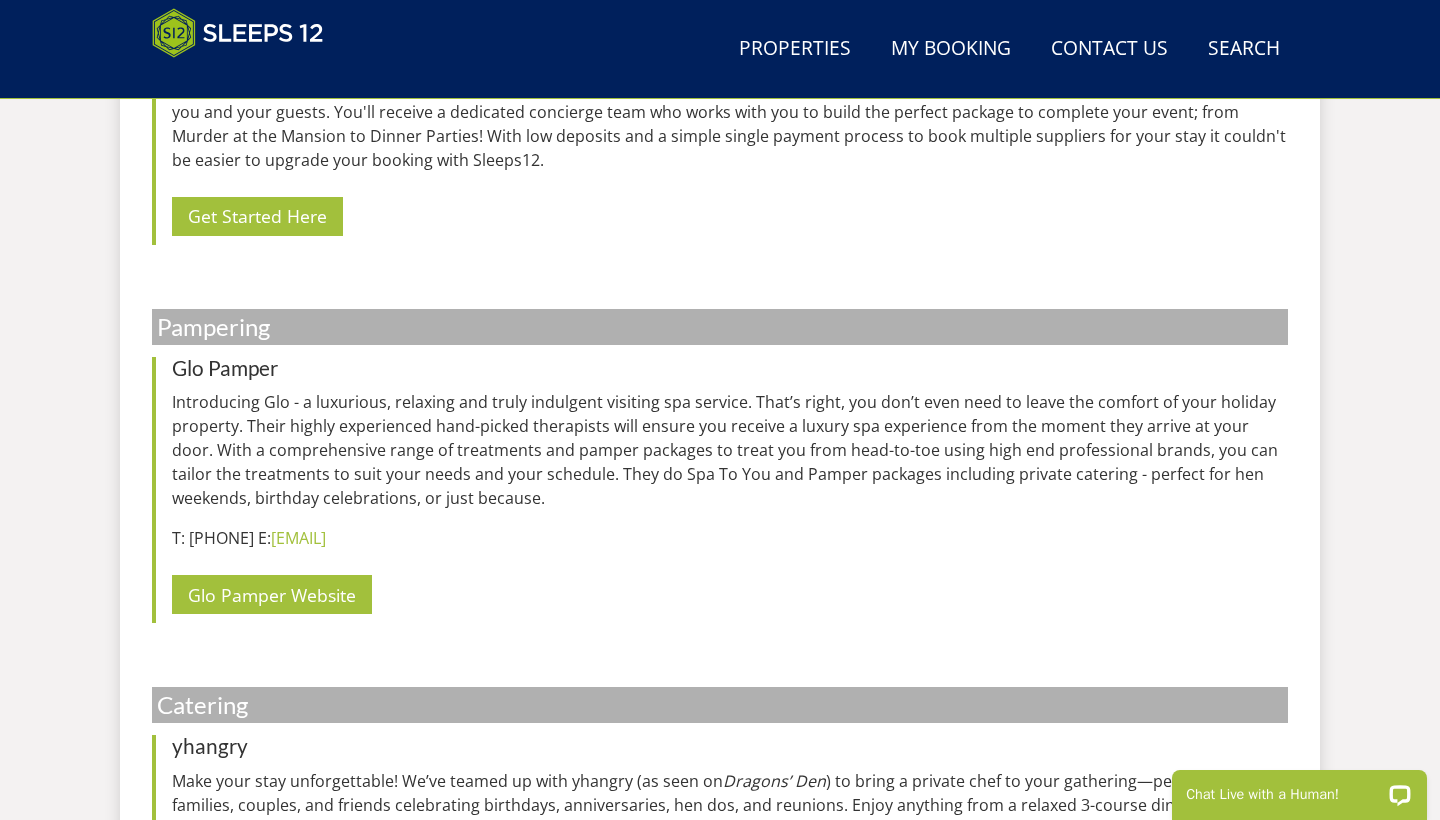 click on "Glo Pamper" at bounding box center [730, 368] 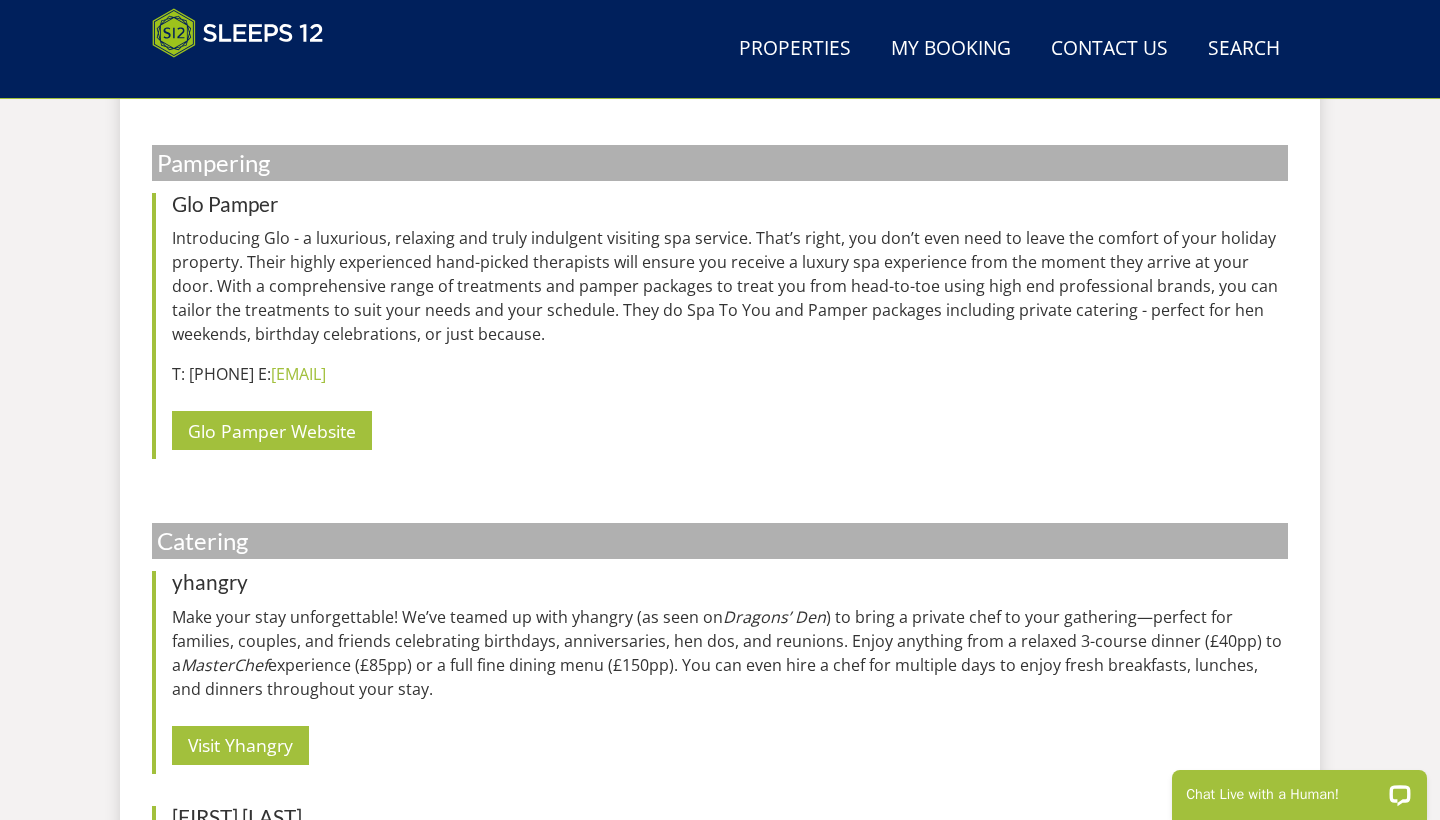 scroll, scrollTop: 1919, scrollLeft: 0, axis: vertical 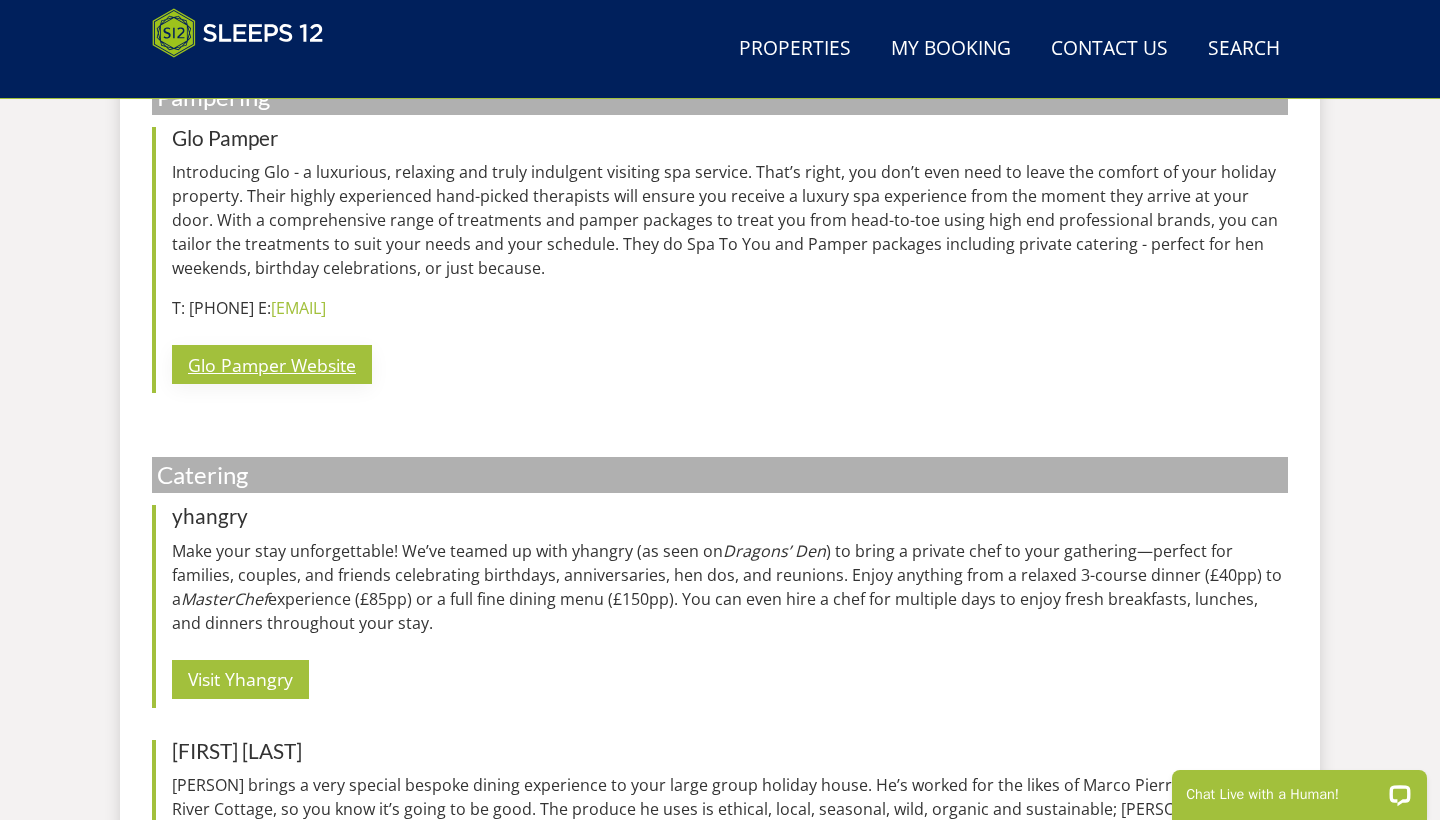 click on "Glo Pamper Website" at bounding box center [272, 364] 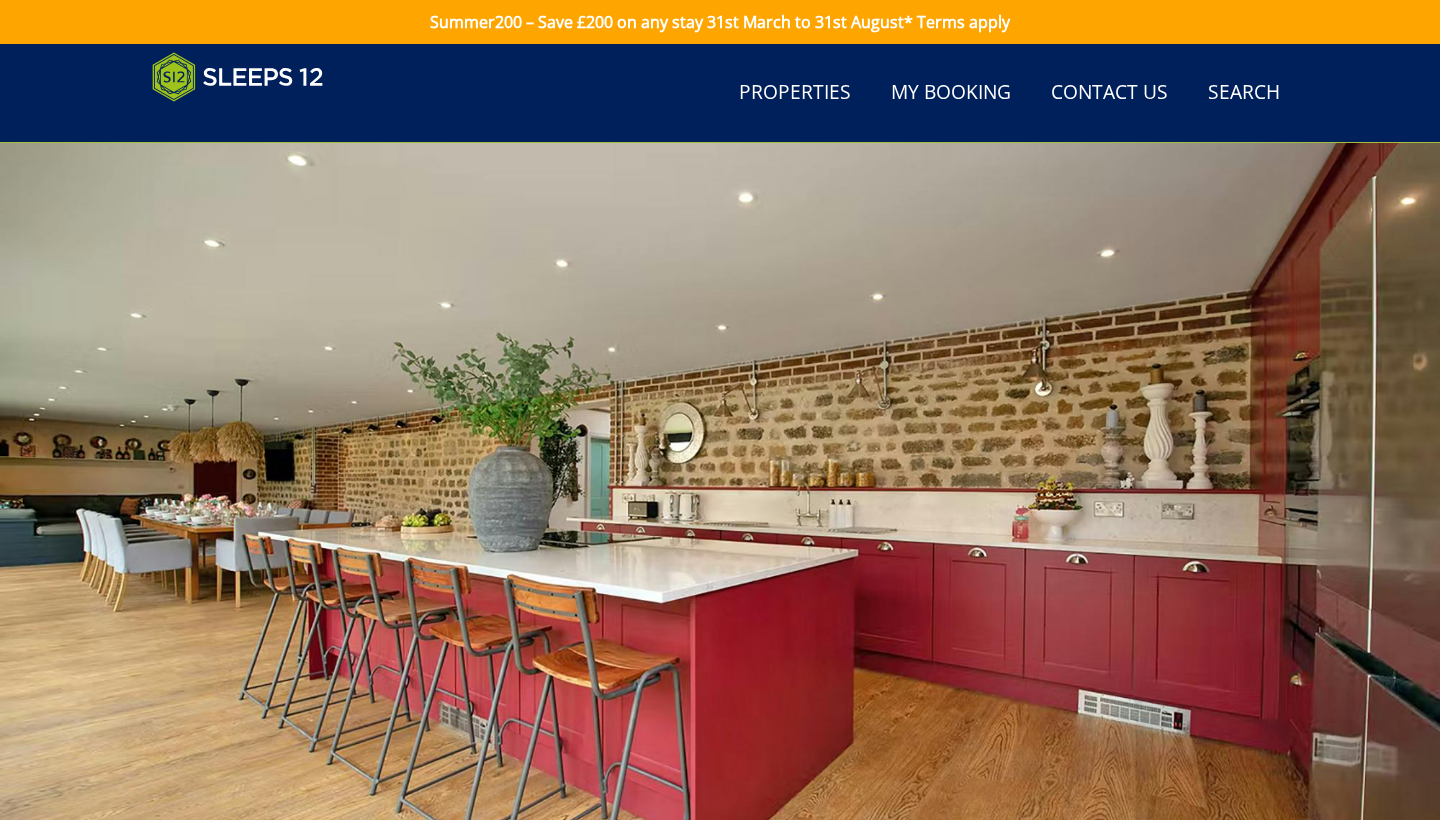 scroll, scrollTop: 1066, scrollLeft: 0, axis: vertical 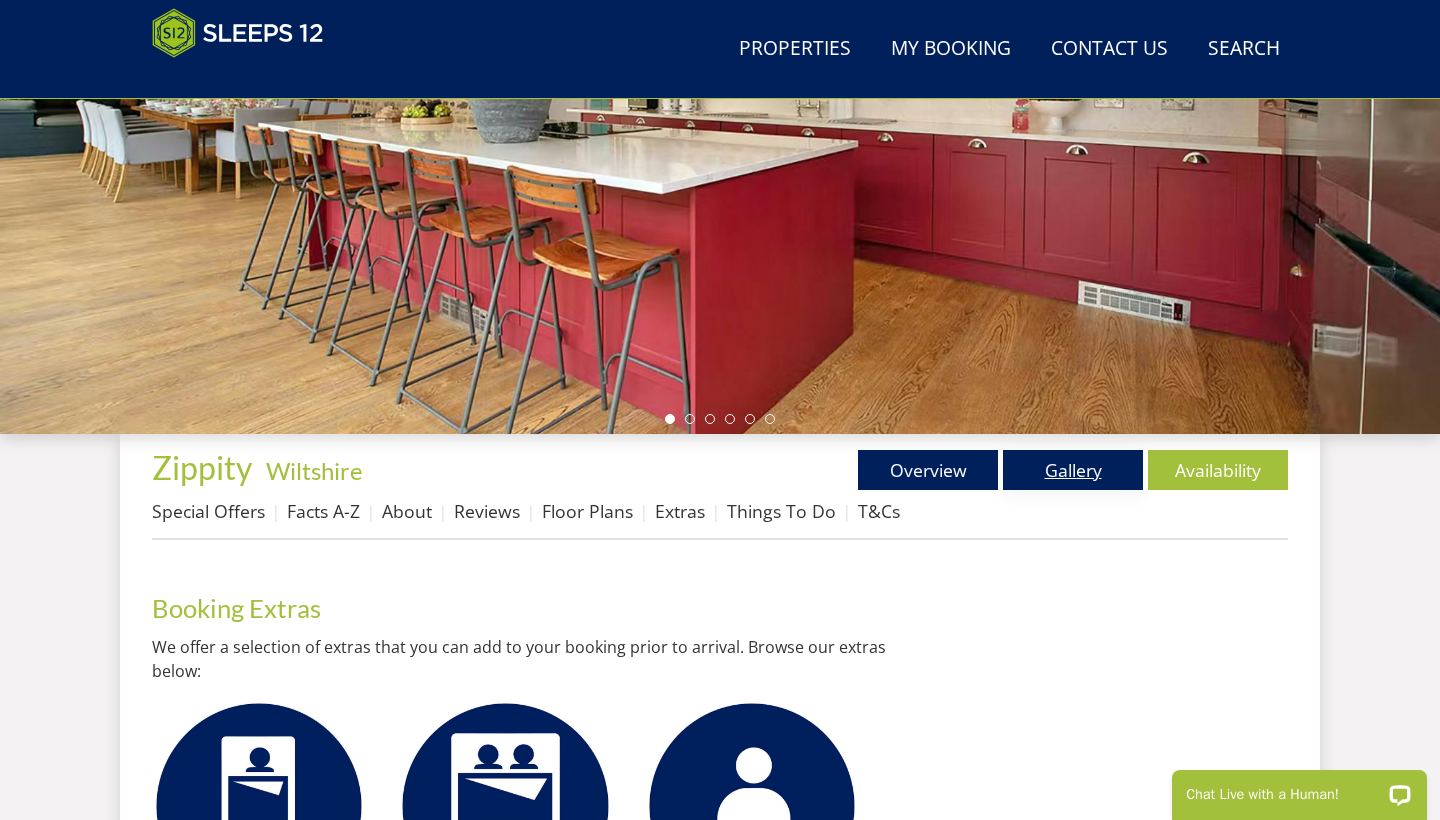 click on "Gallery" at bounding box center [1073, 470] 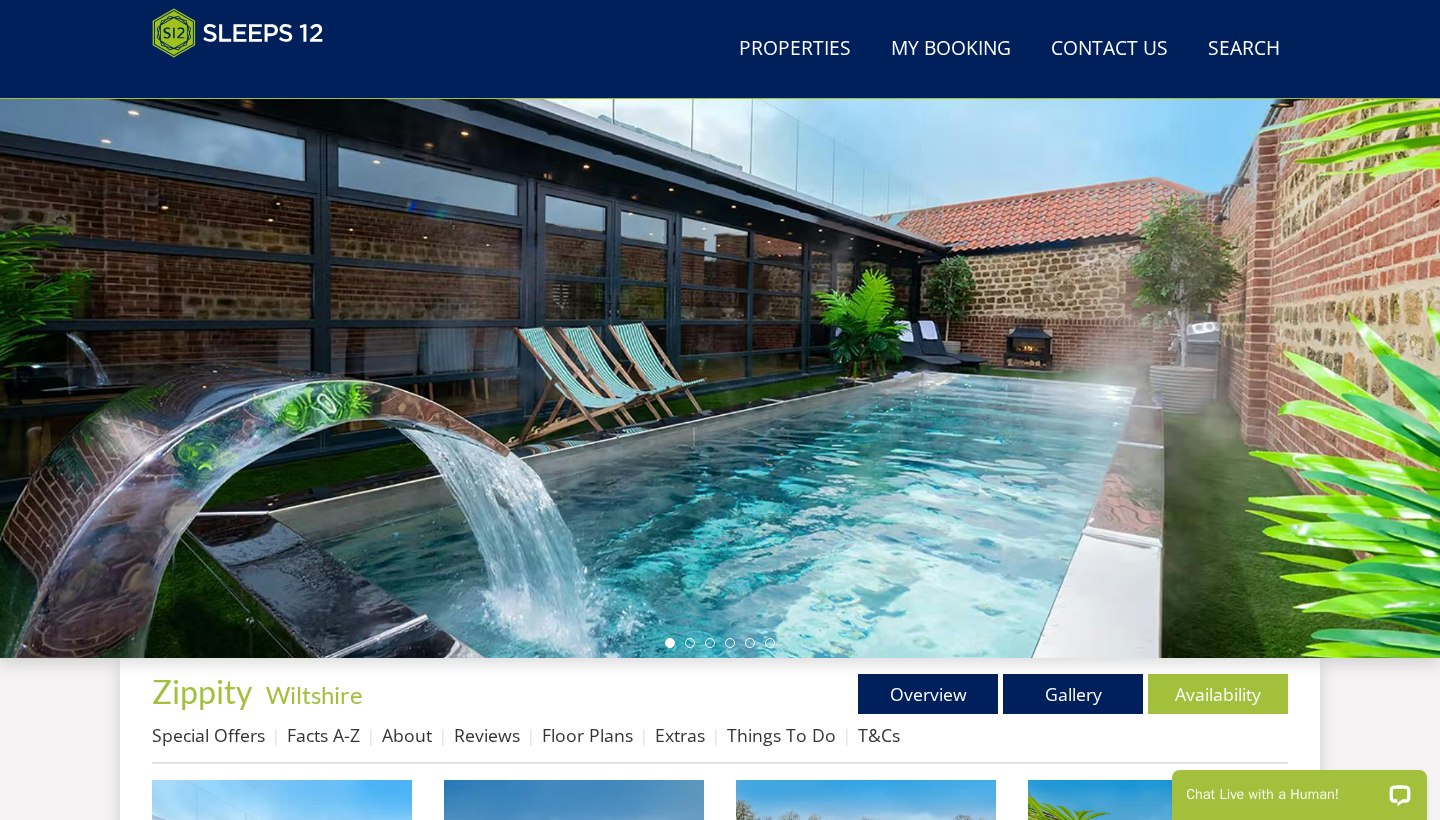 scroll, scrollTop: 179, scrollLeft: 0, axis: vertical 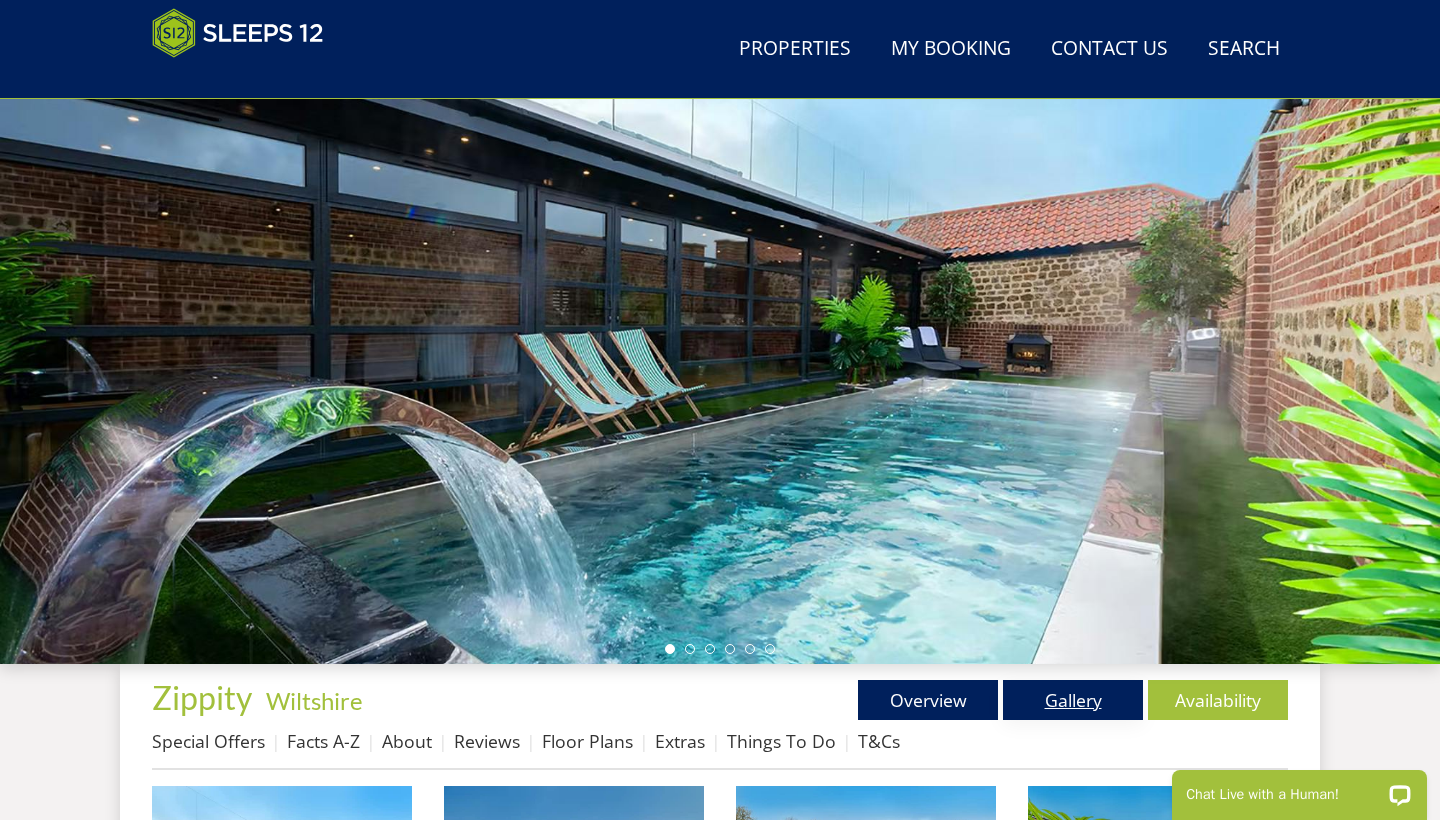click on "Gallery" at bounding box center [1073, 700] 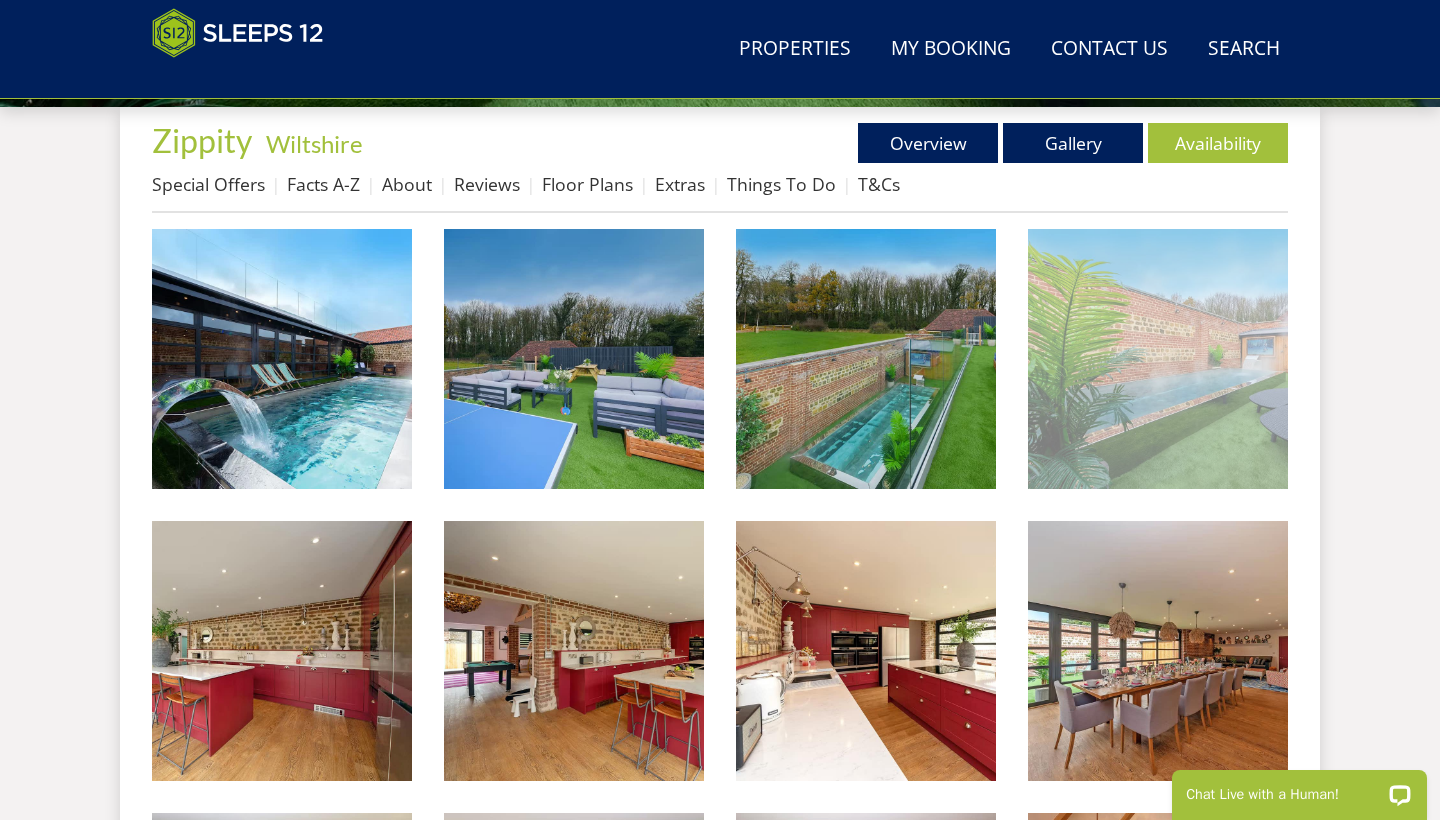 scroll, scrollTop: 737, scrollLeft: 0, axis: vertical 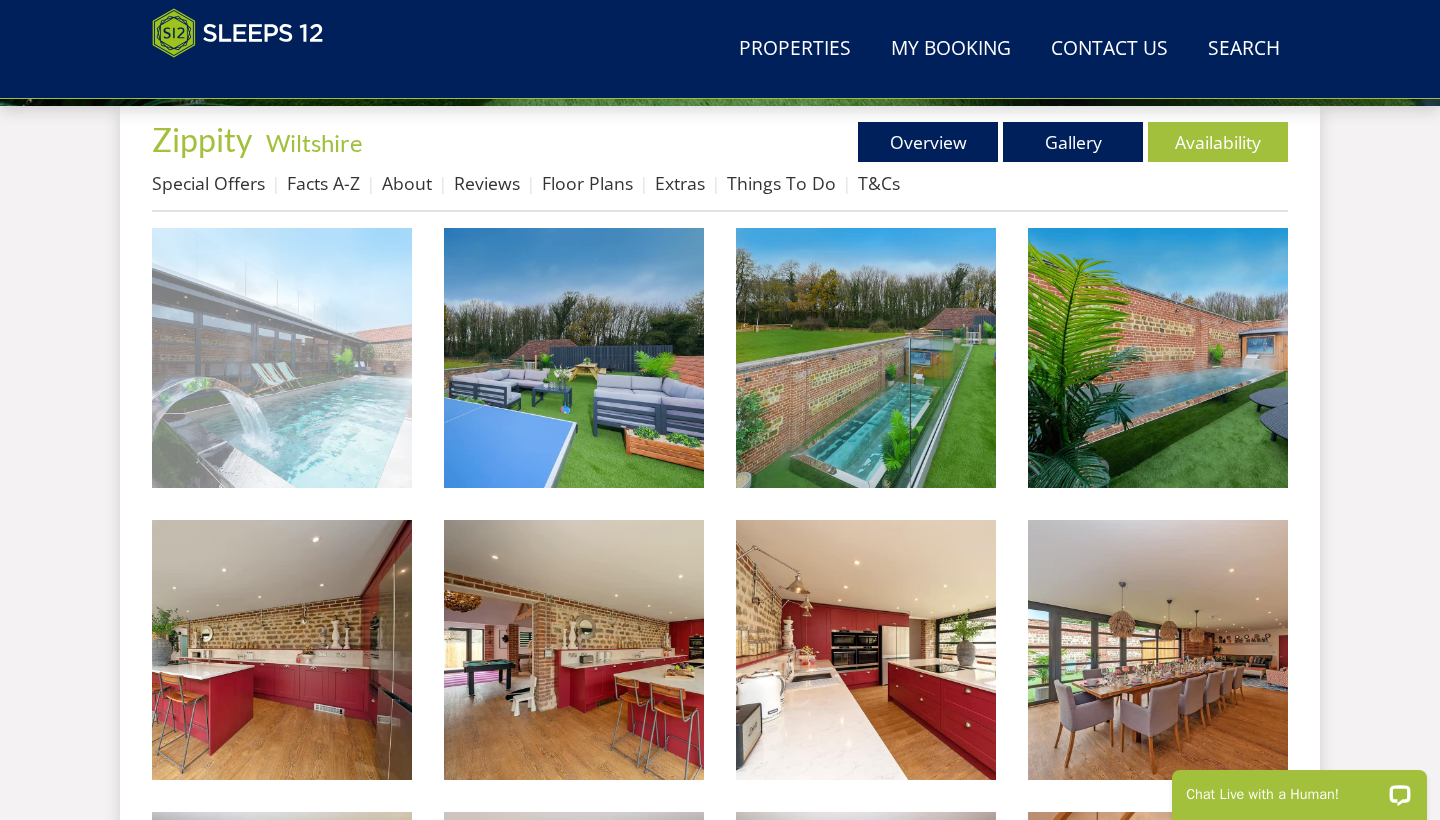 click at bounding box center (282, 358) 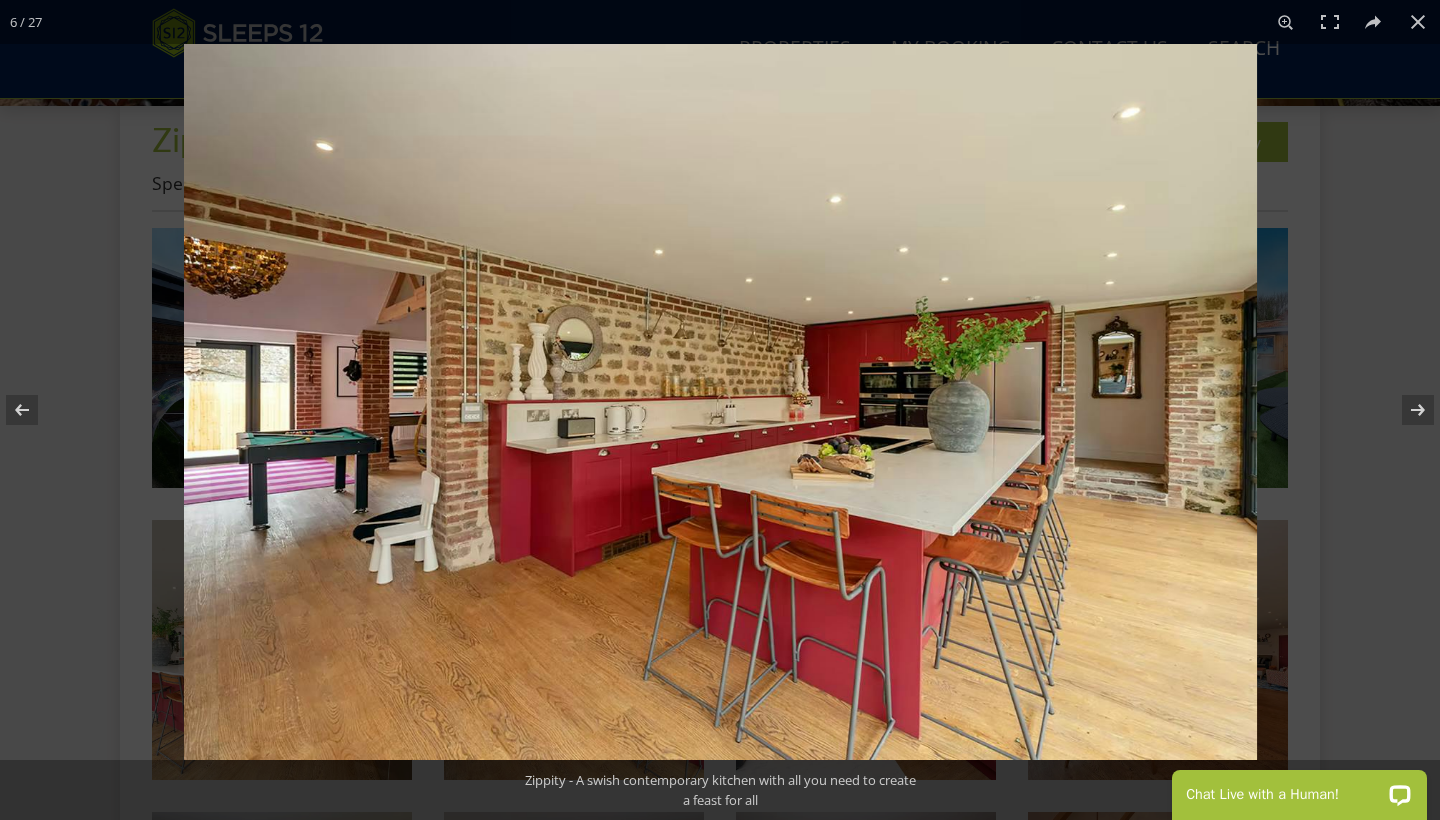 click at bounding box center (720, 402) 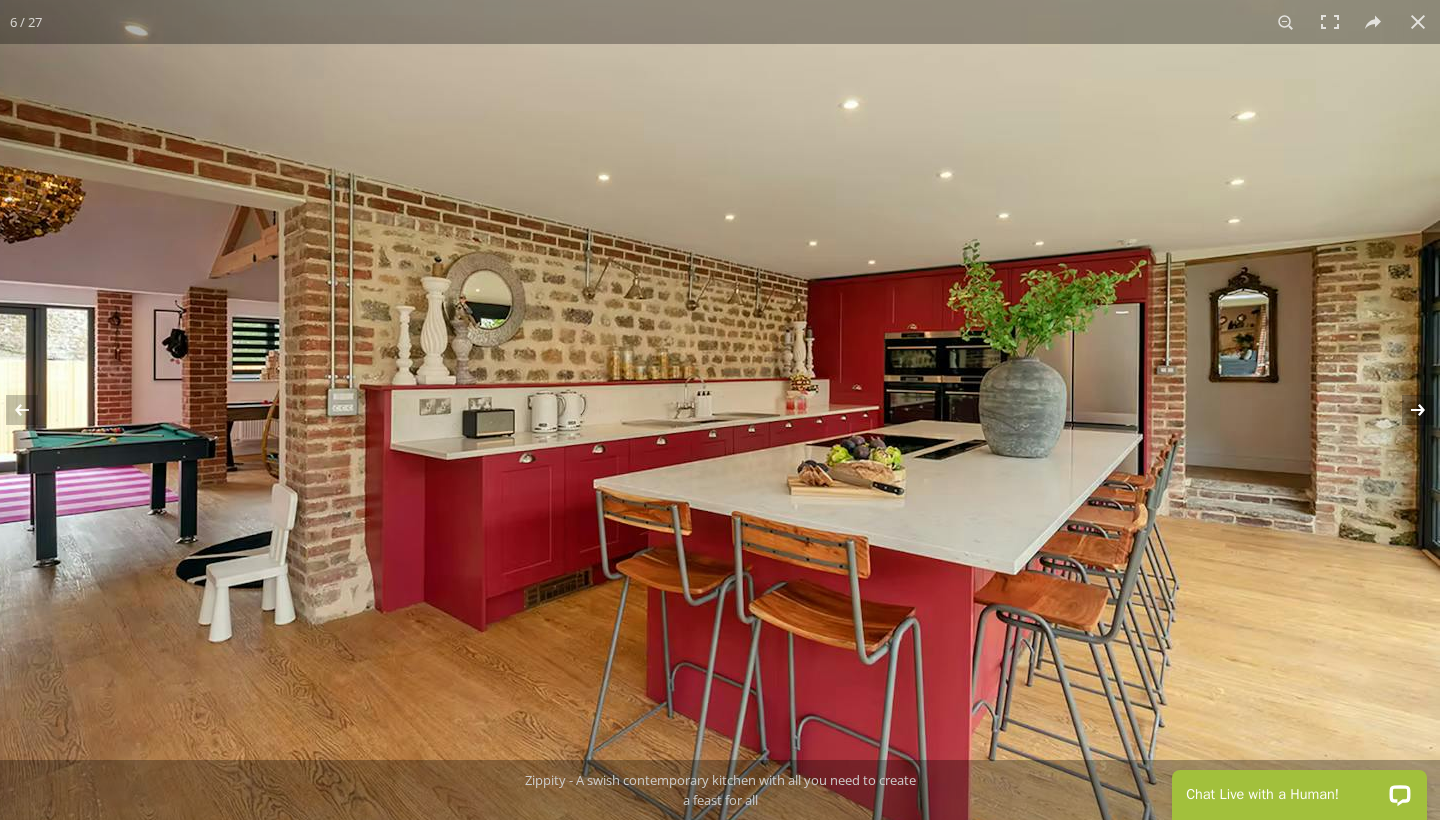 click at bounding box center [1405, 410] 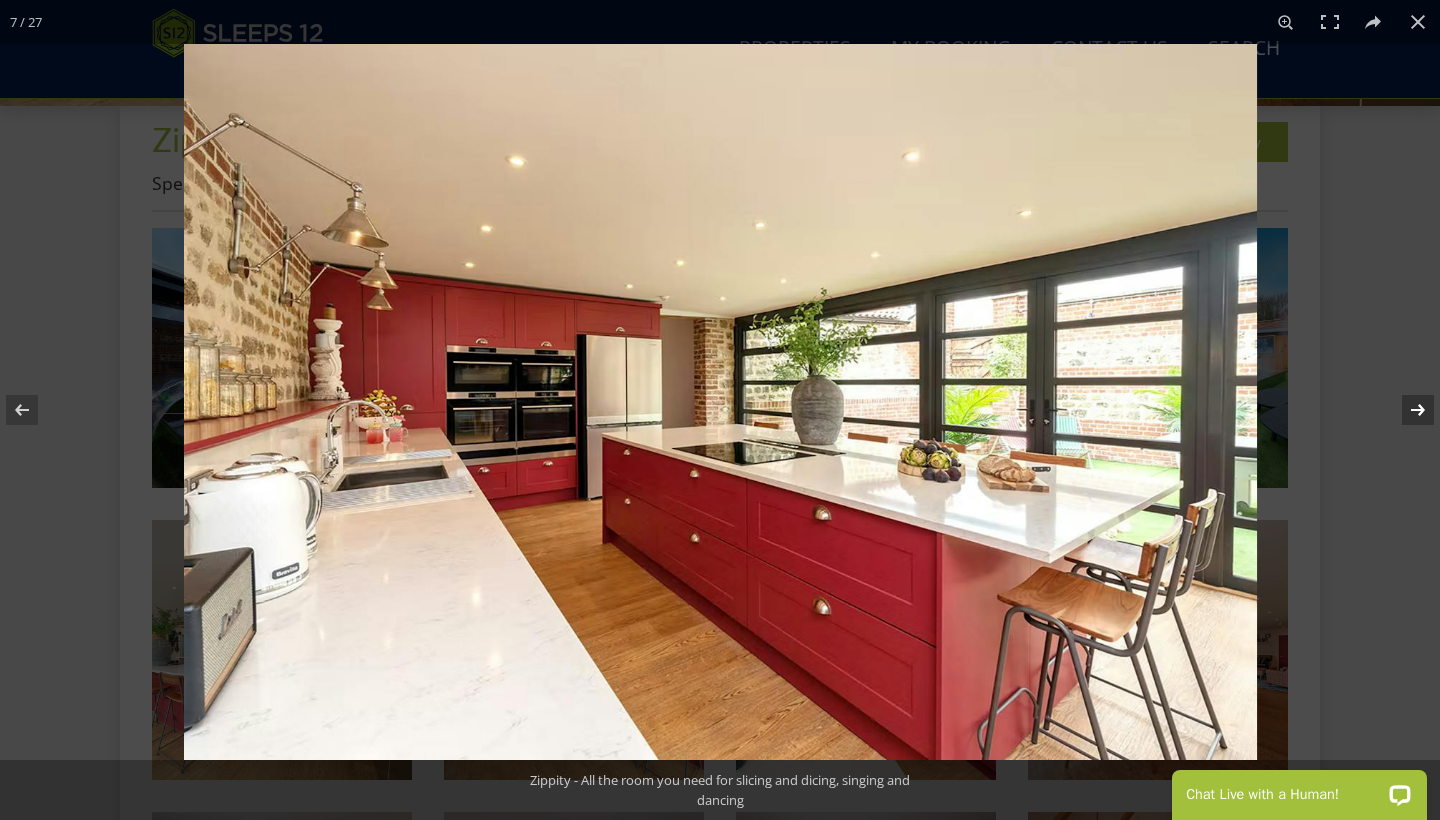 click at bounding box center (1405, 410) 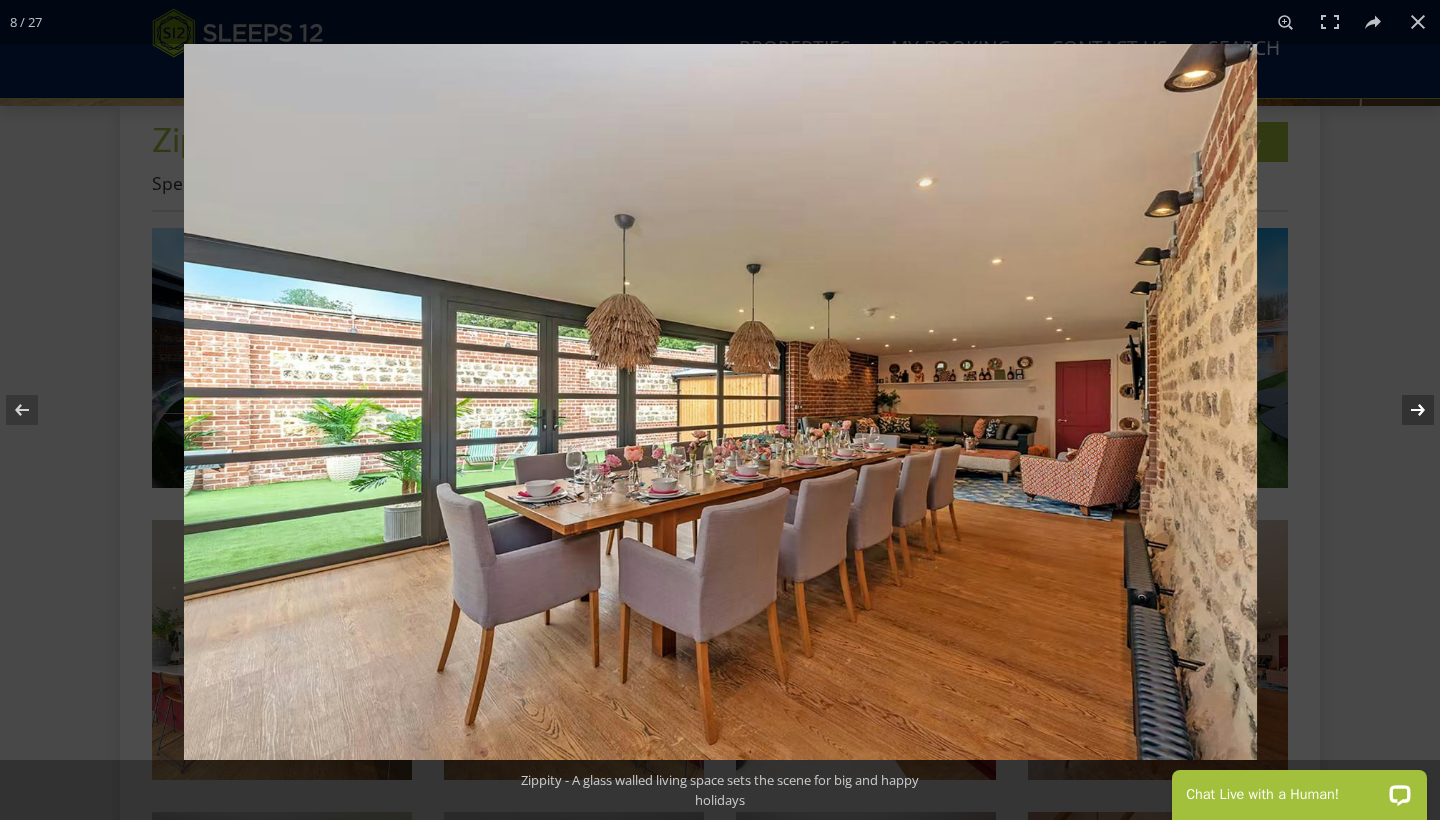 click at bounding box center [1405, 410] 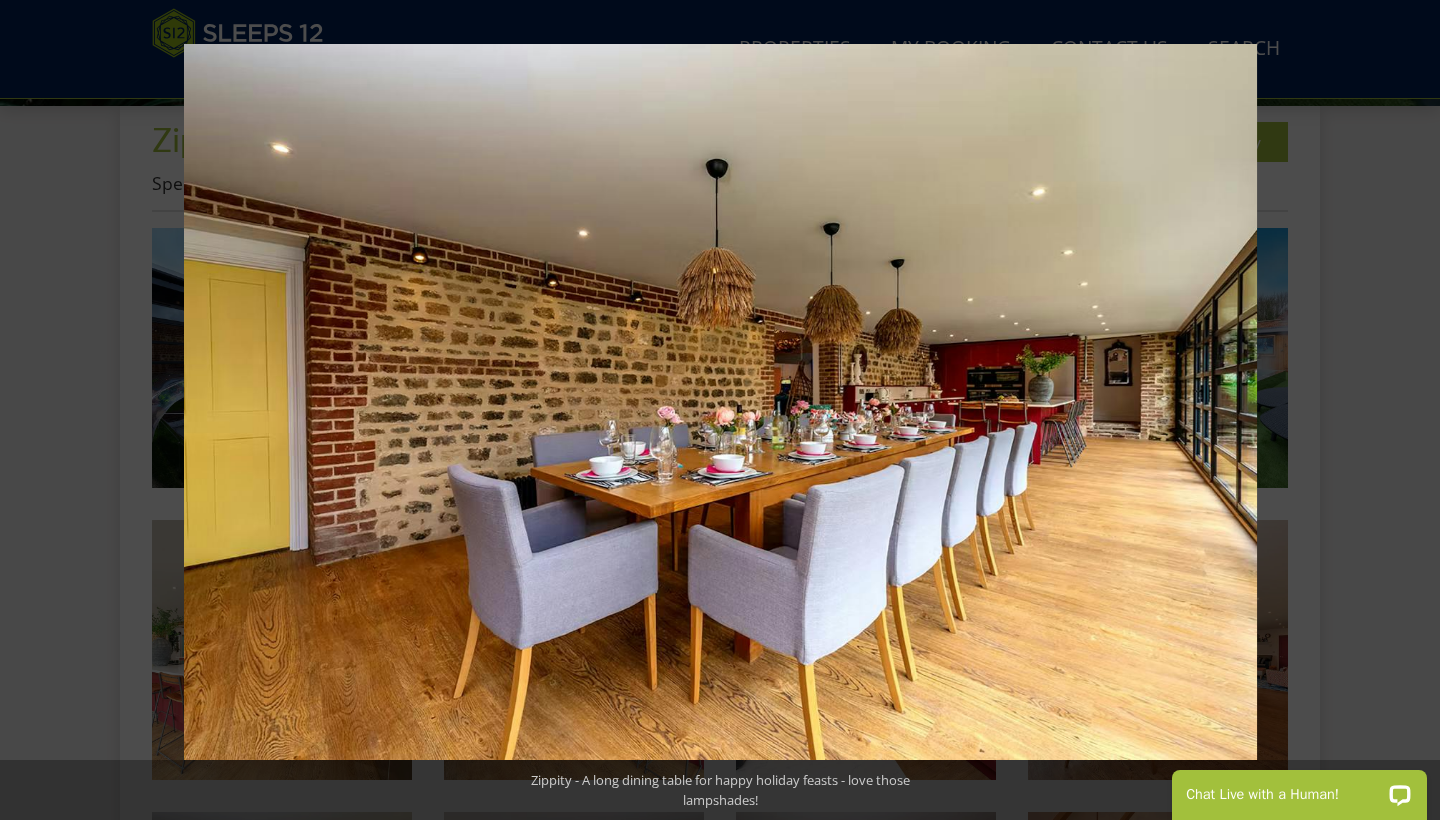 click at bounding box center (1405, 410) 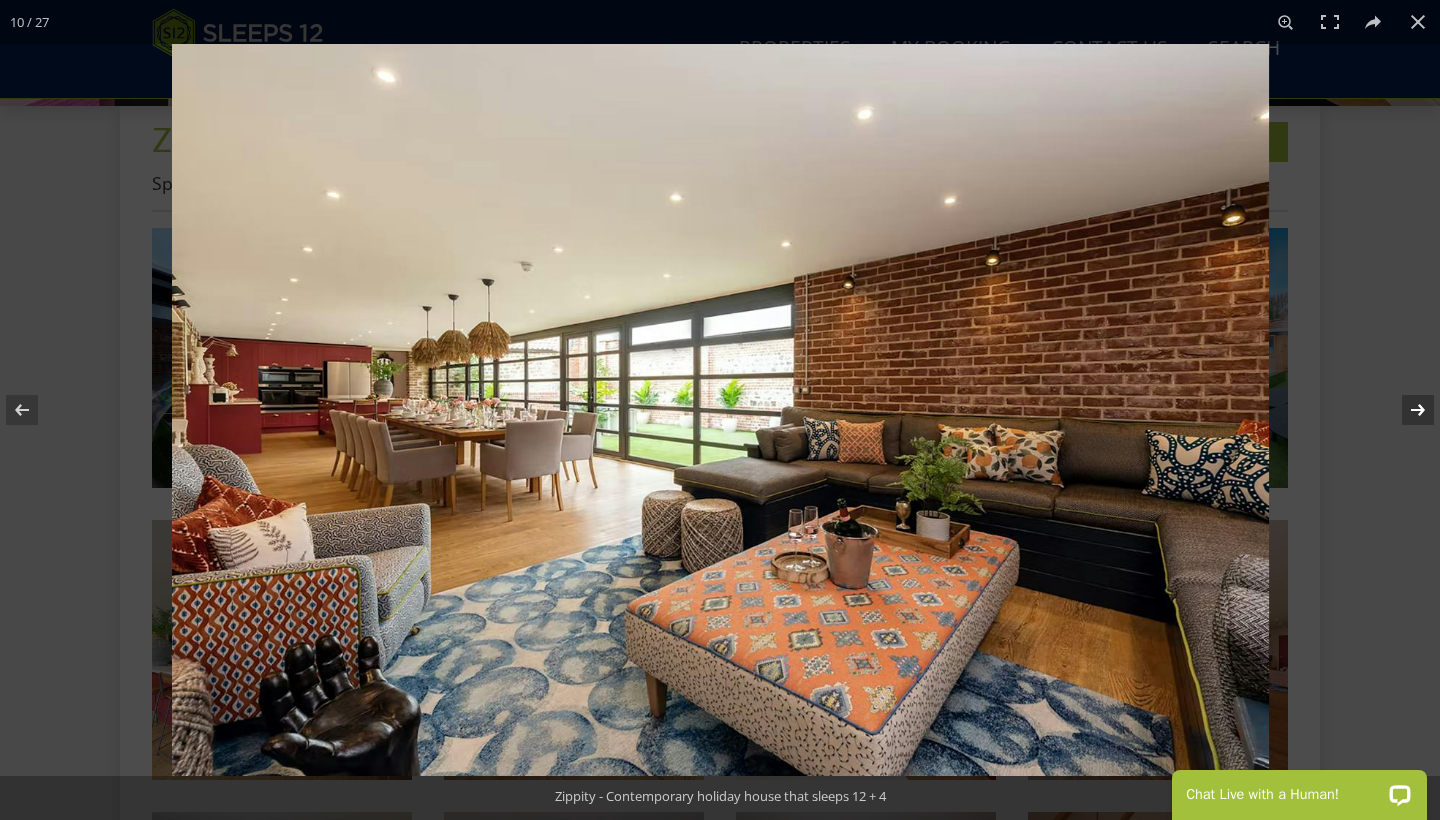 click at bounding box center [1405, 410] 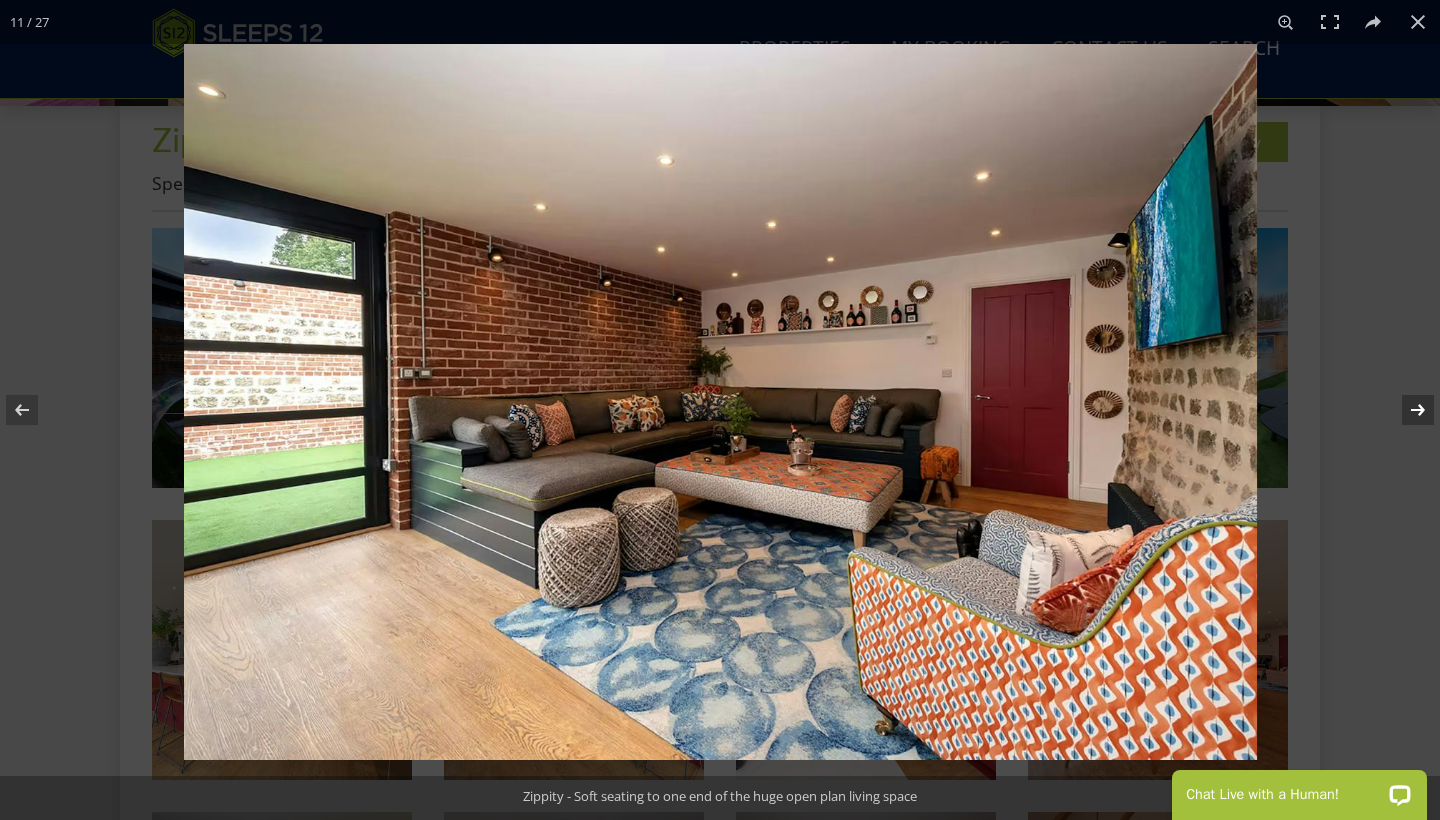 click at bounding box center [1405, 410] 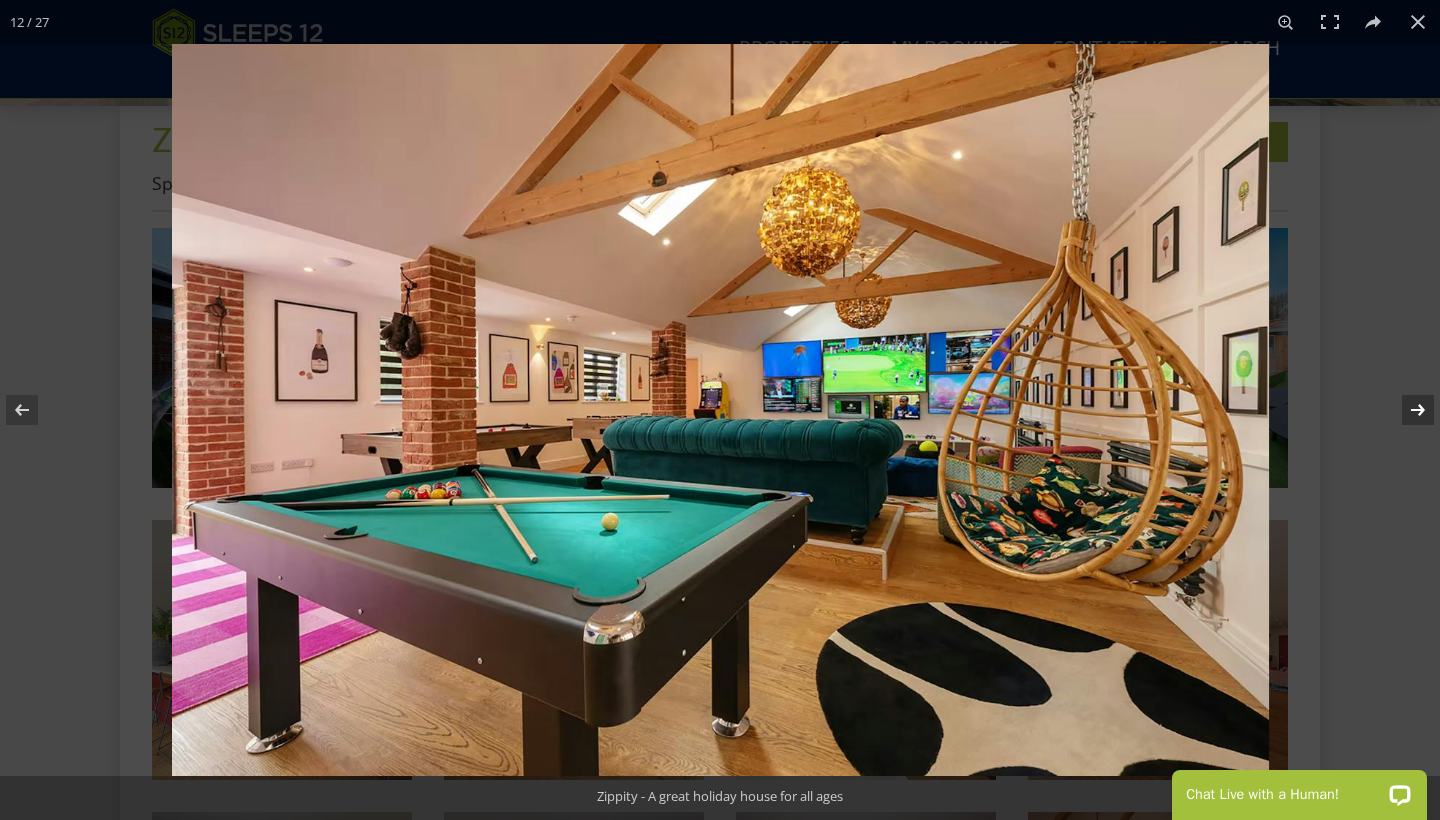 click at bounding box center (1405, 410) 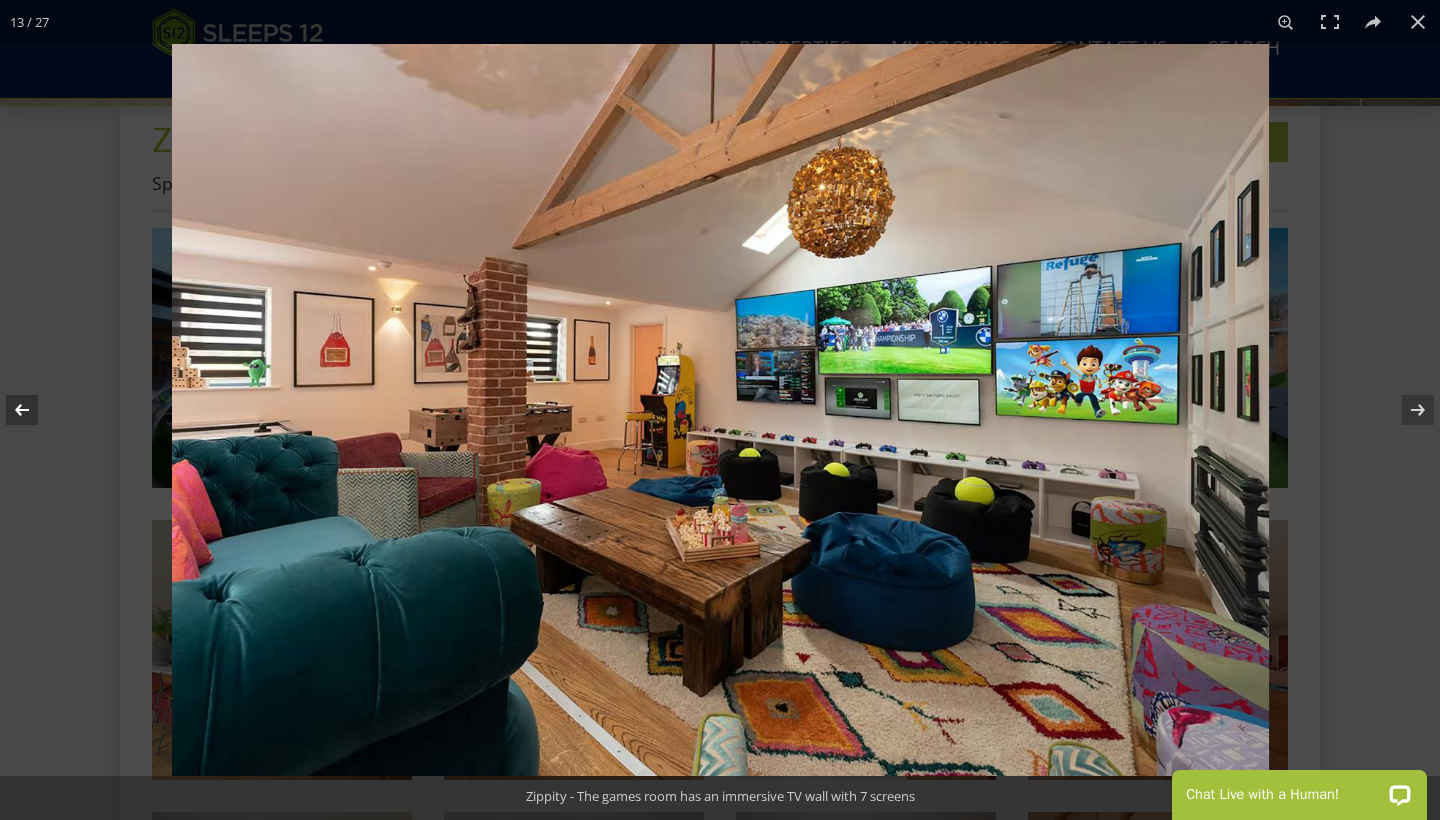 click at bounding box center [35, 410] 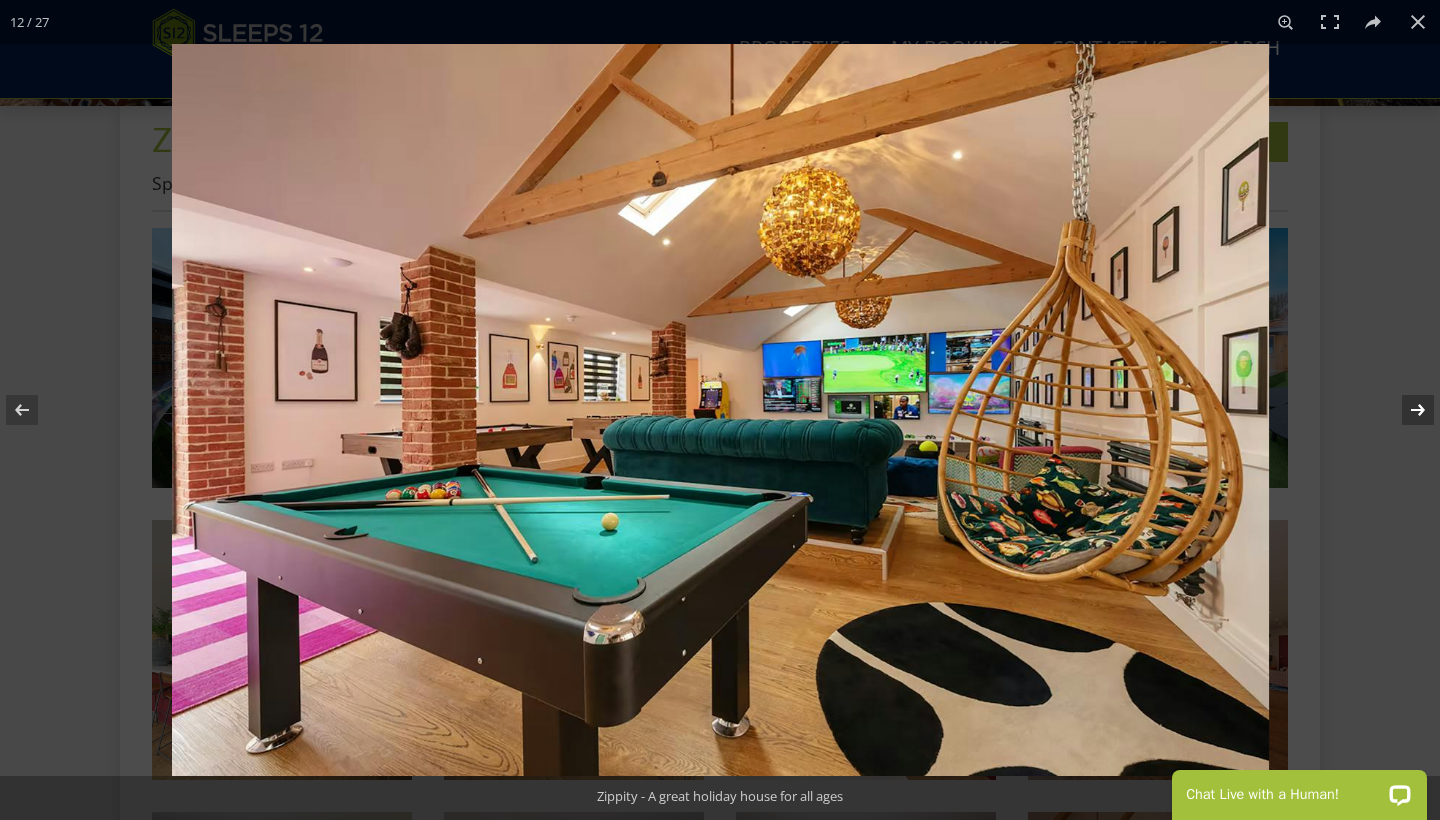 click at bounding box center (1405, 410) 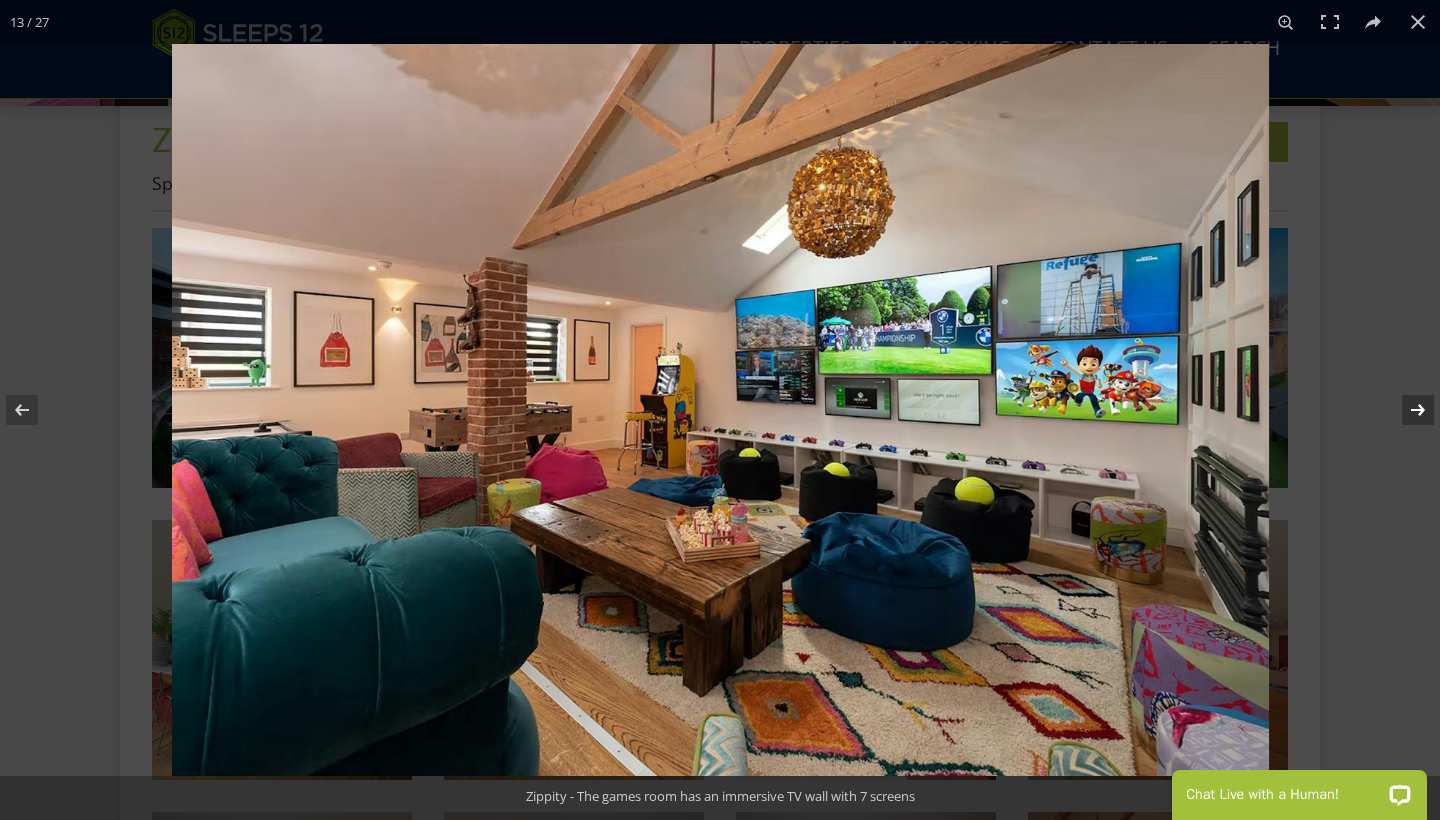click at bounding box center (1405, 410) 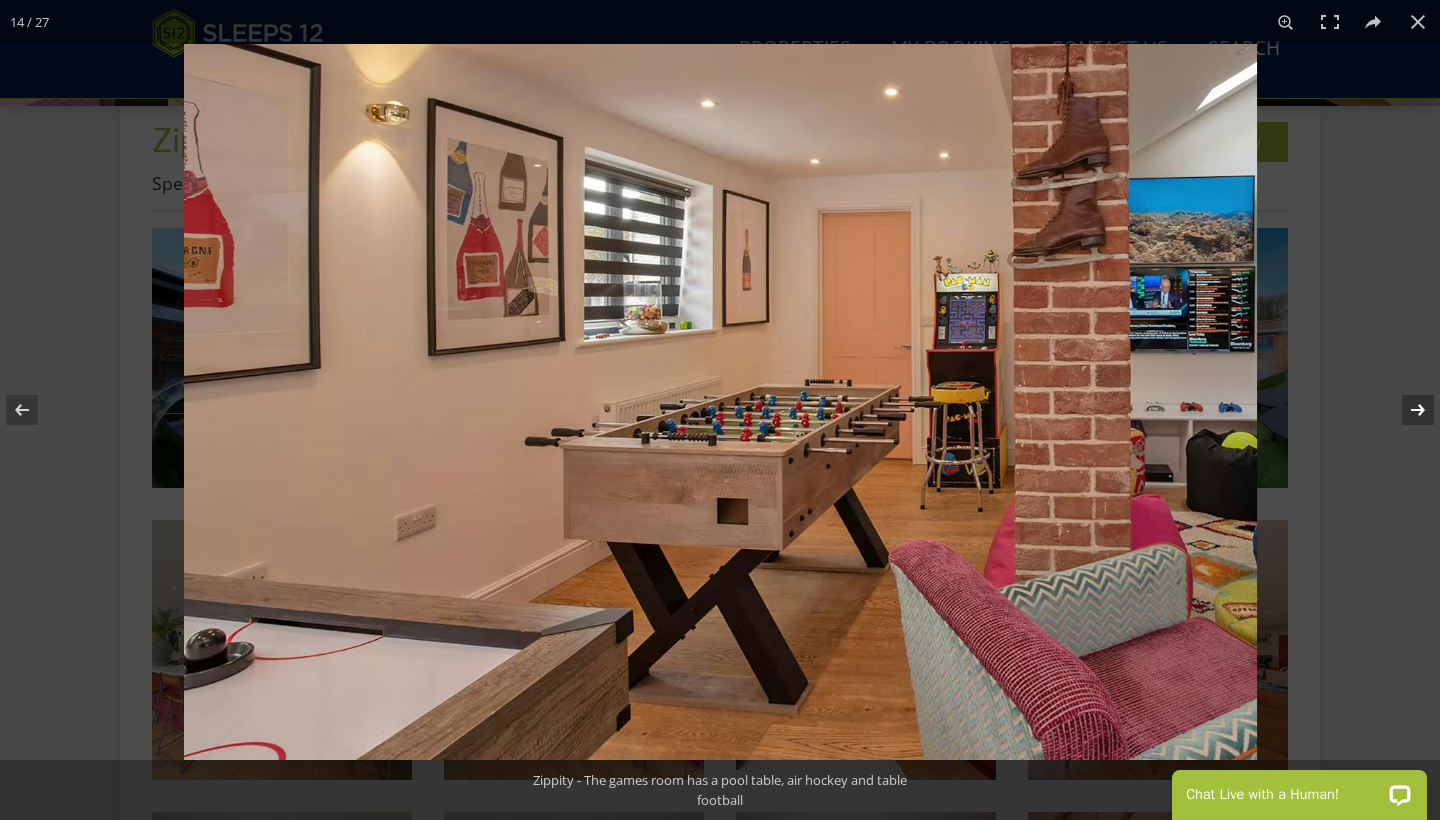 click at bounding box center [1405, 410] 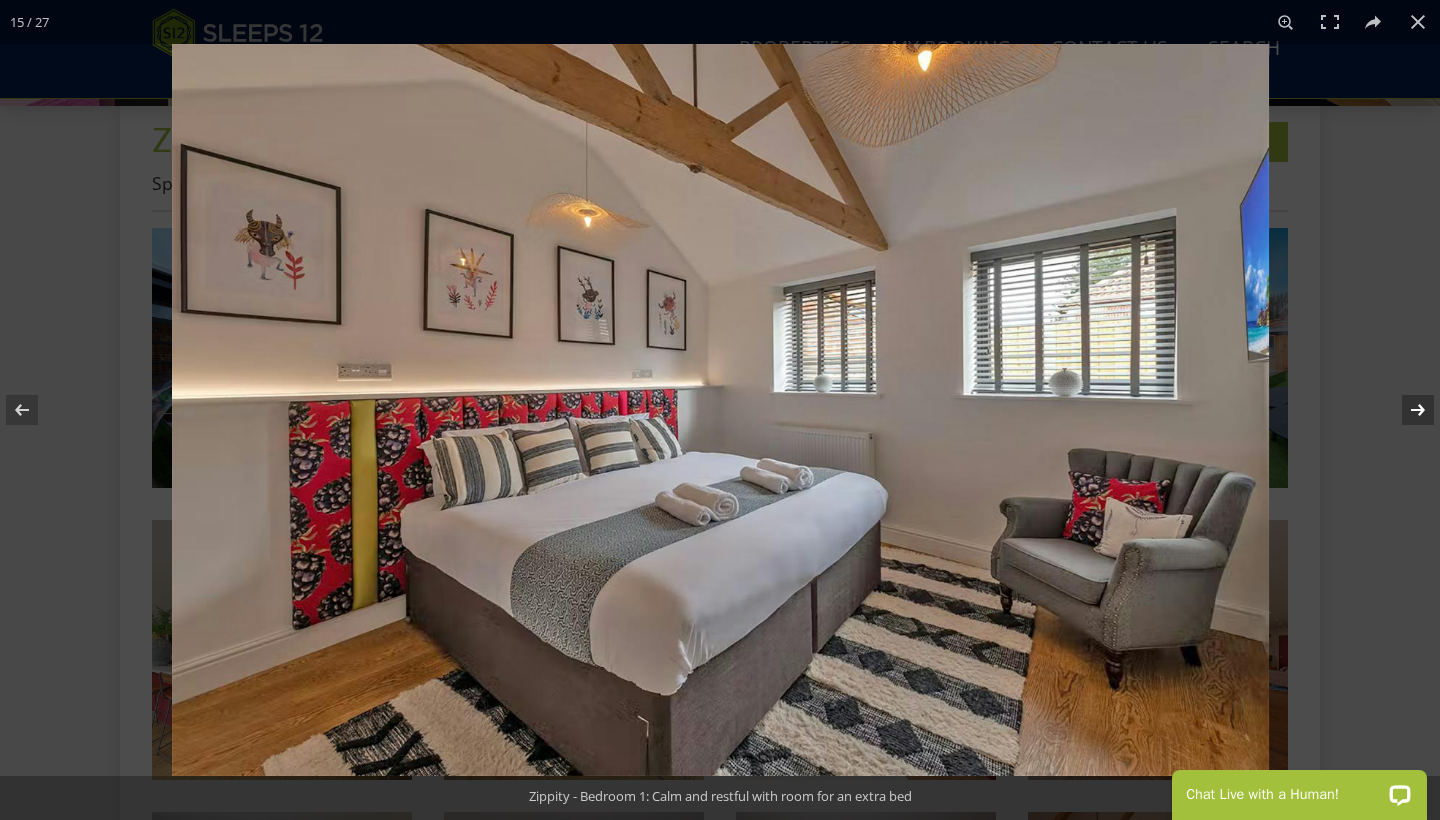 click at bounding box center [1405, 410] 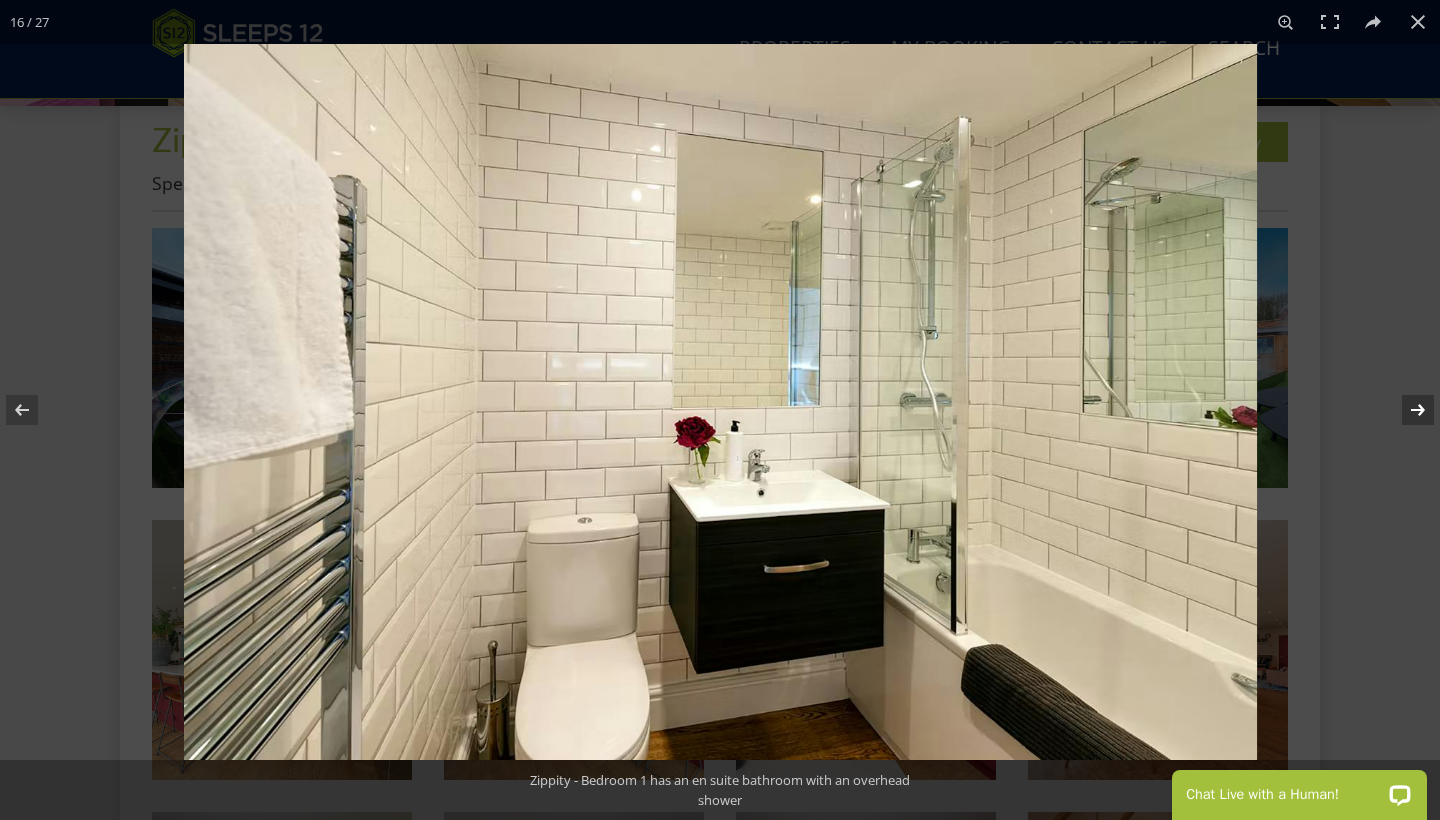click at bounding box center [1405, 410] 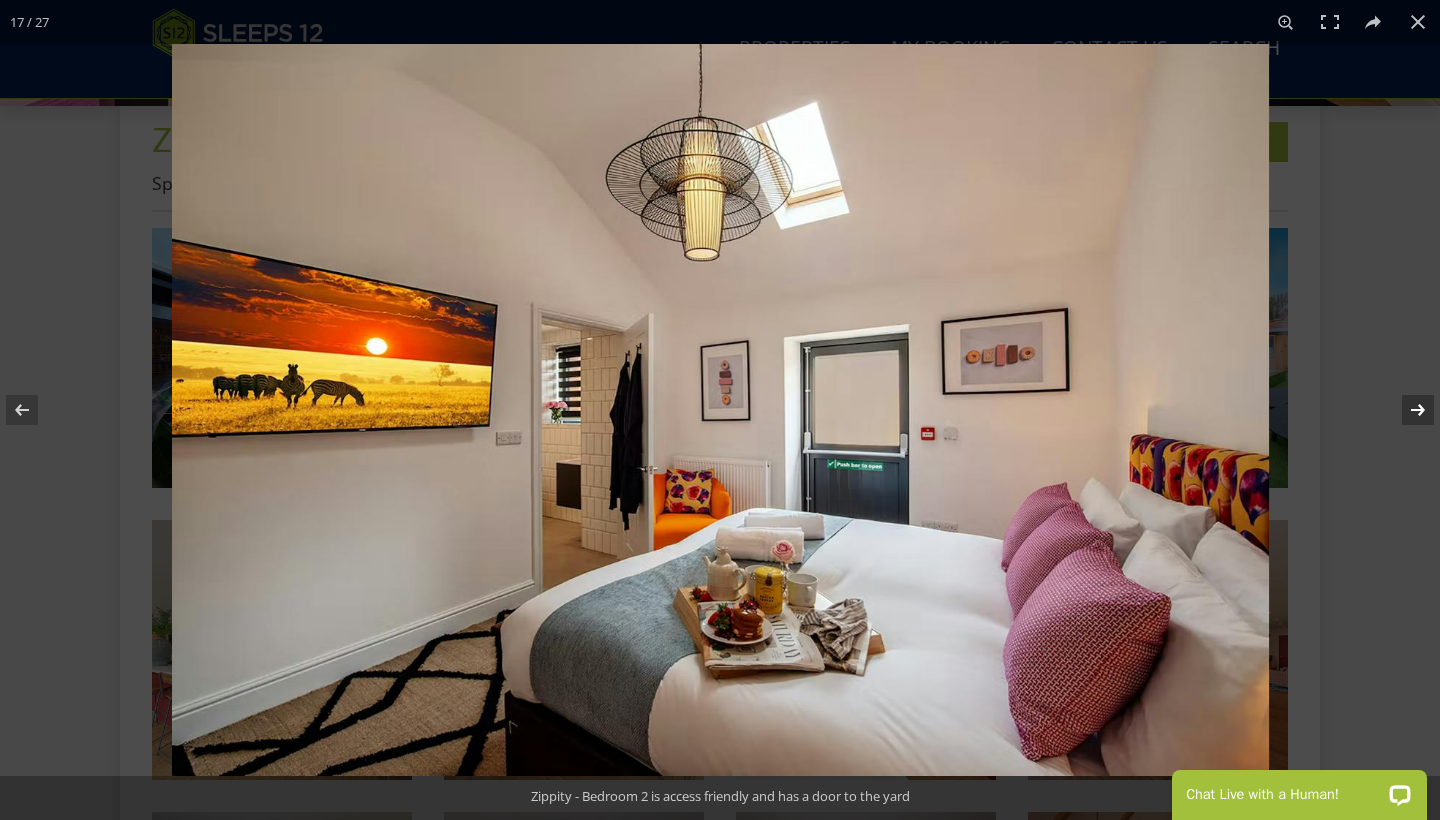 click at bounding box center [1405, 410] 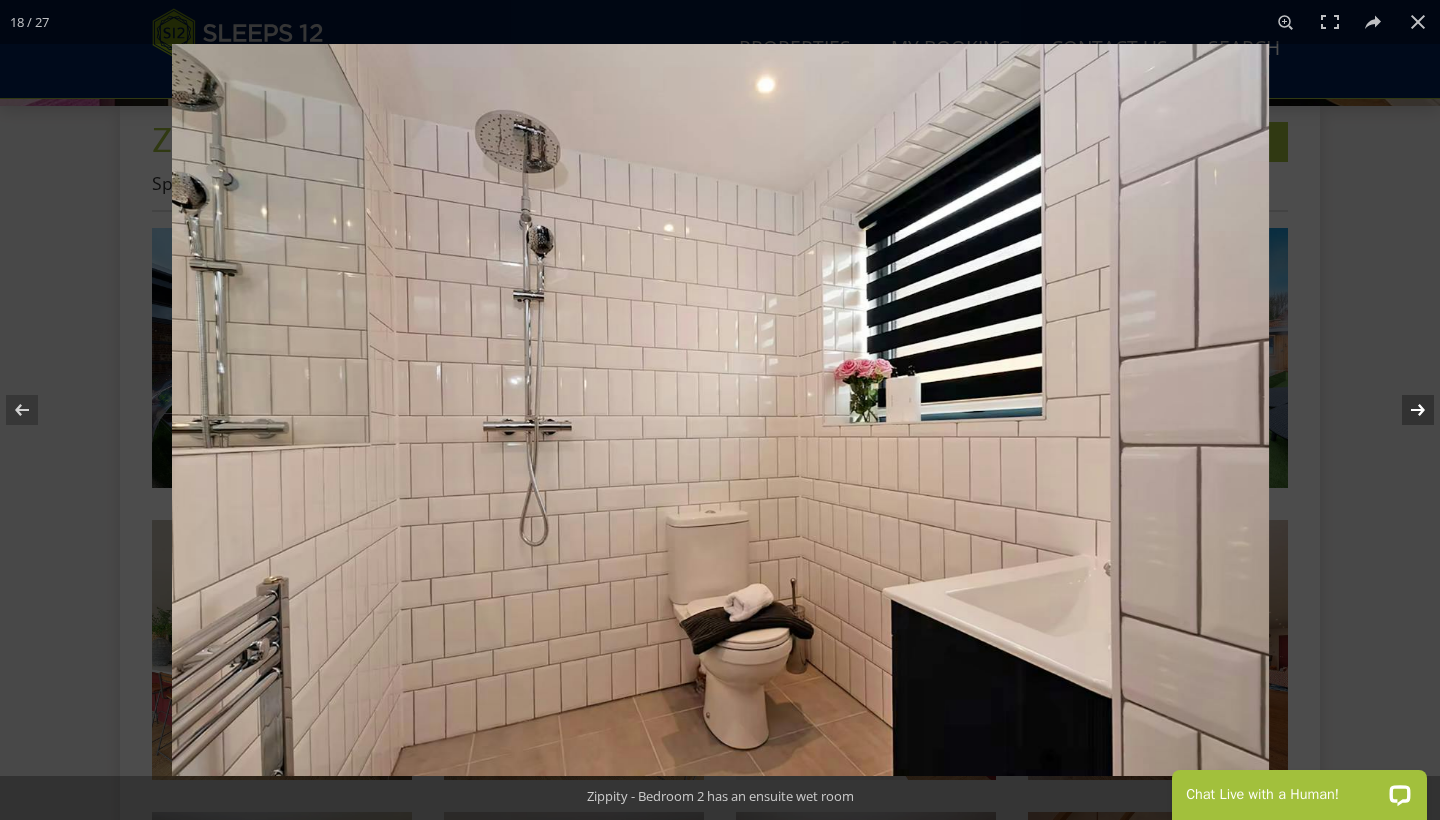 click at bounding box center (1405, 410) 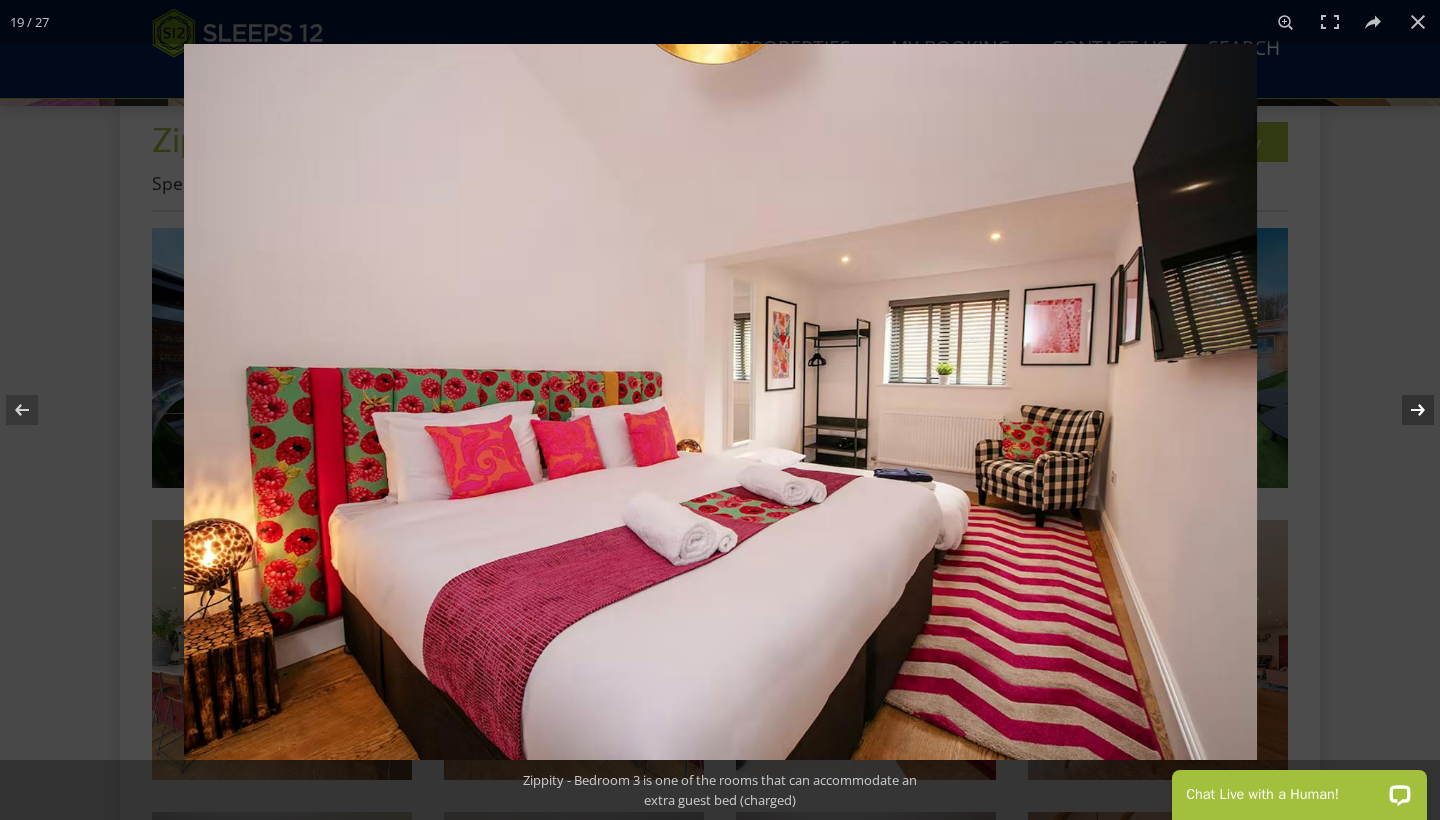 click at bounding box center [1405, 410] 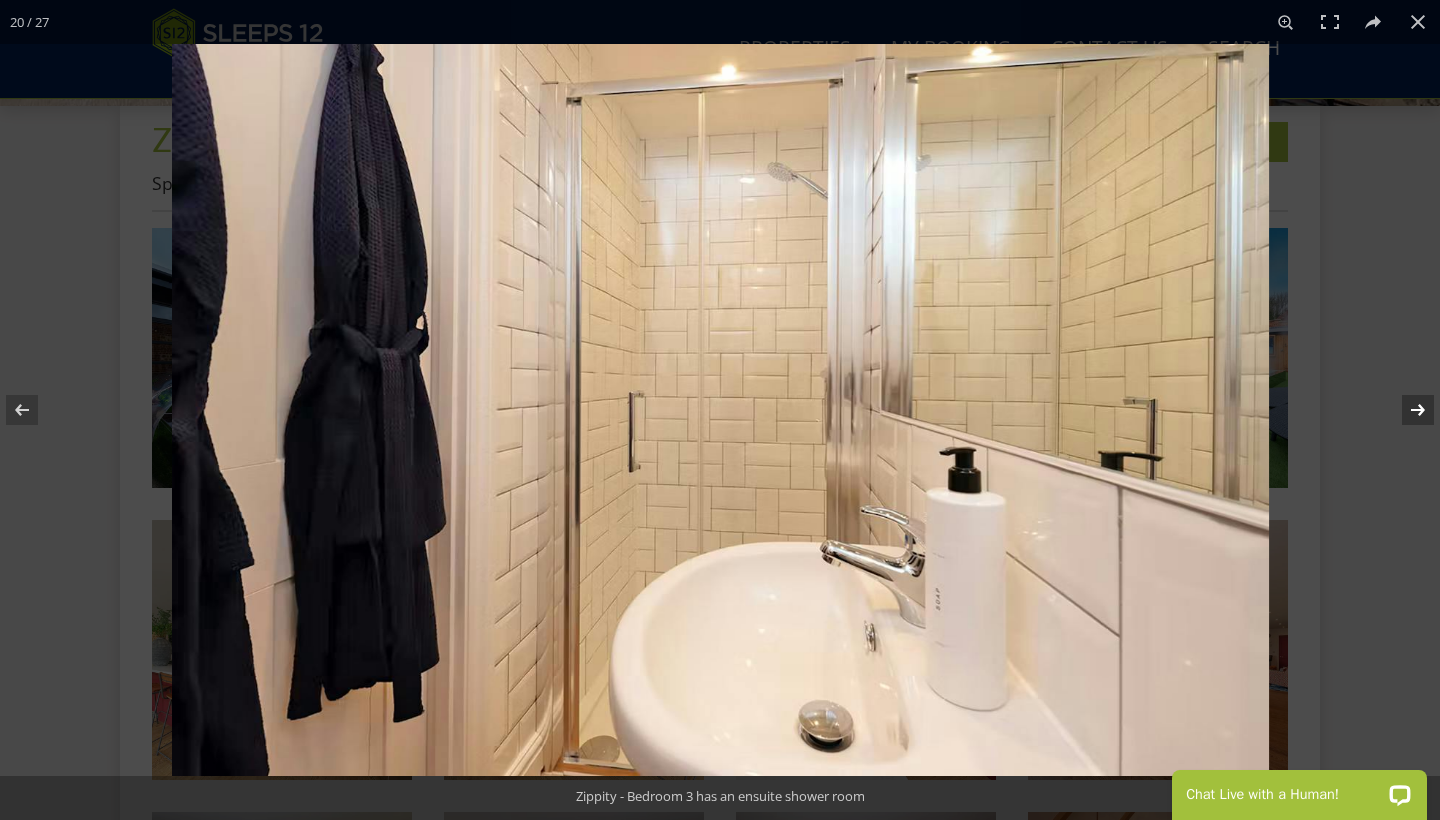 click at bounding box center [1405, 410] 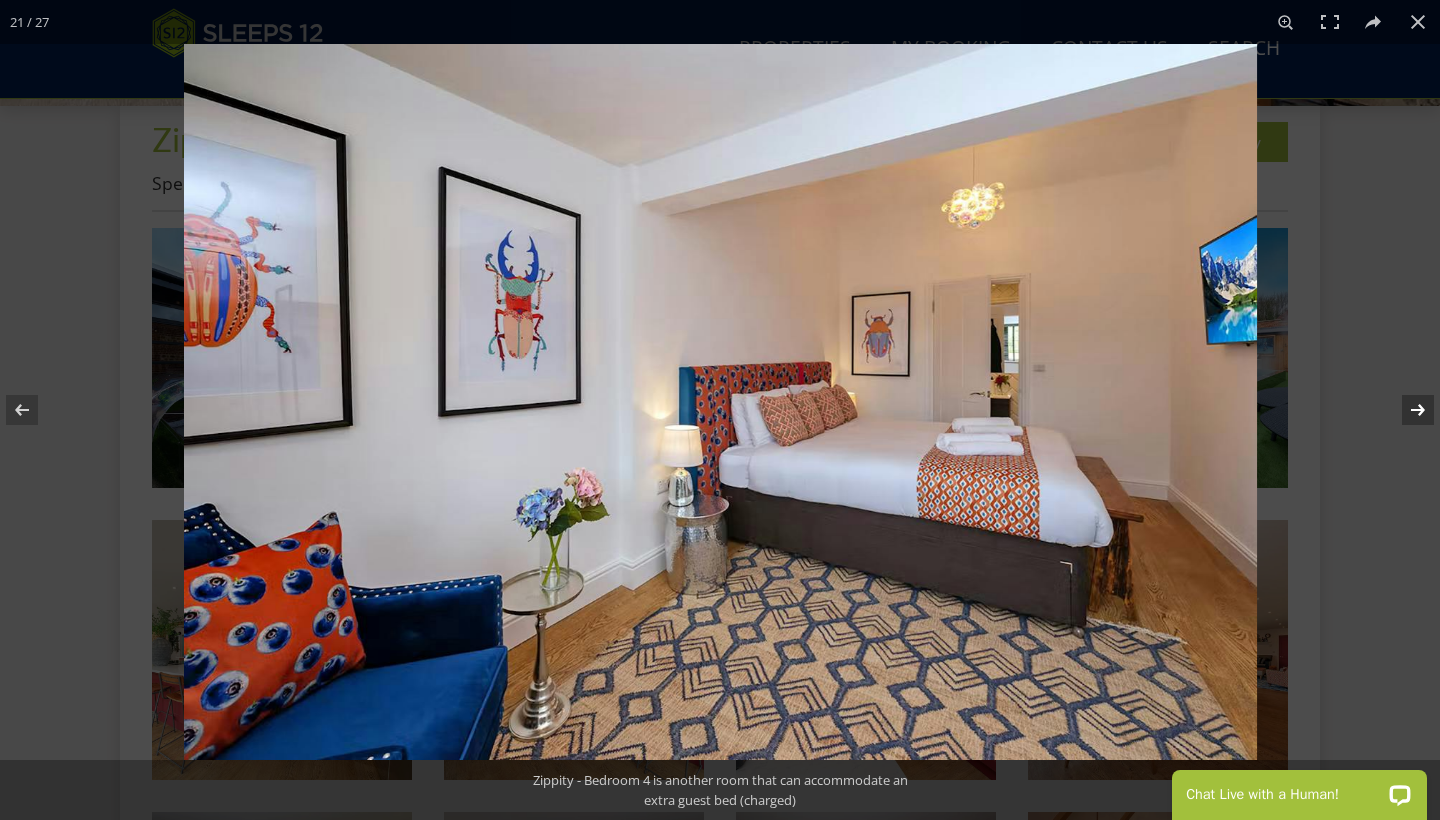 click at bounding box center [1405, 410] 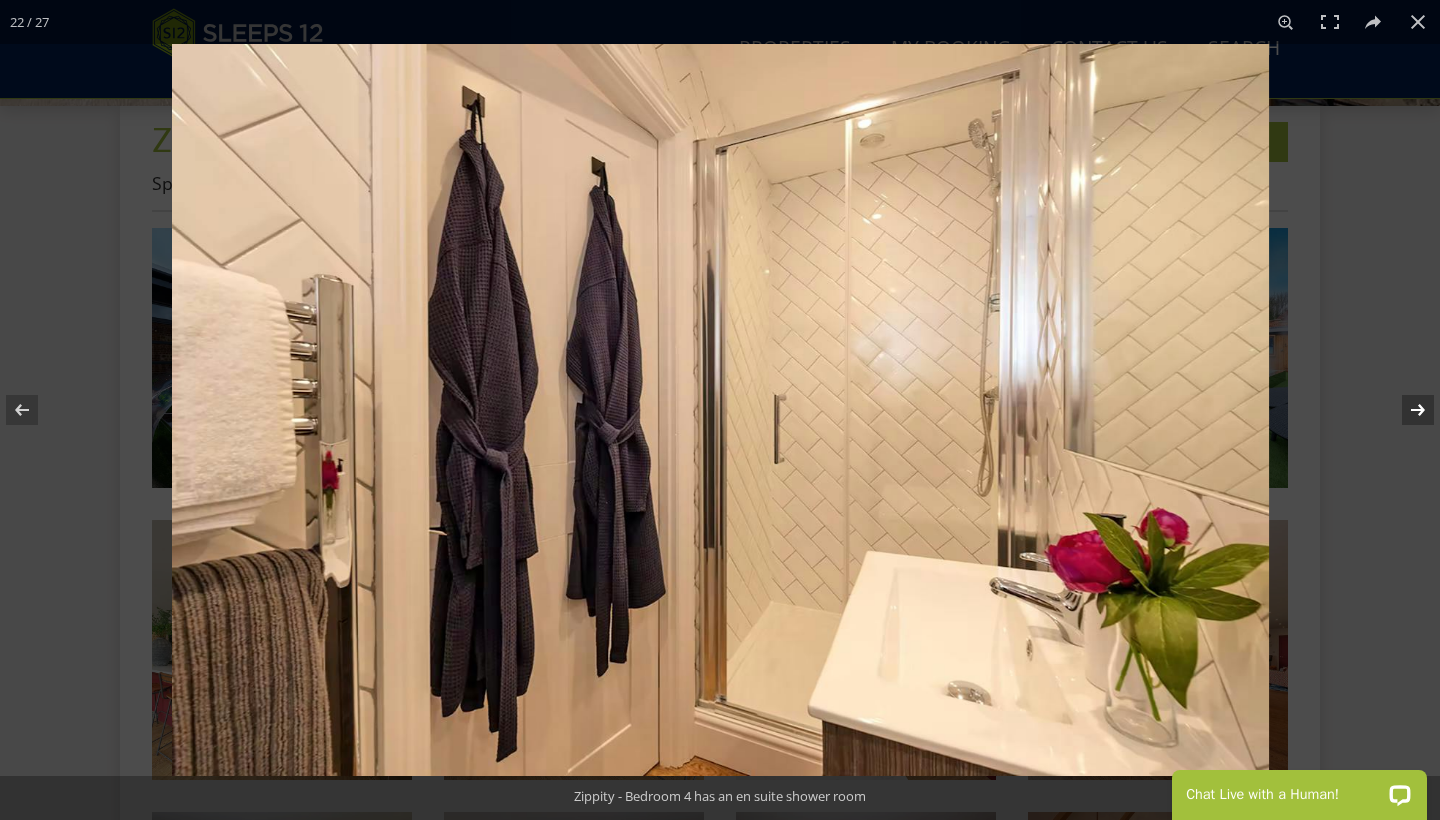 click at bounding box center (1405, 410) 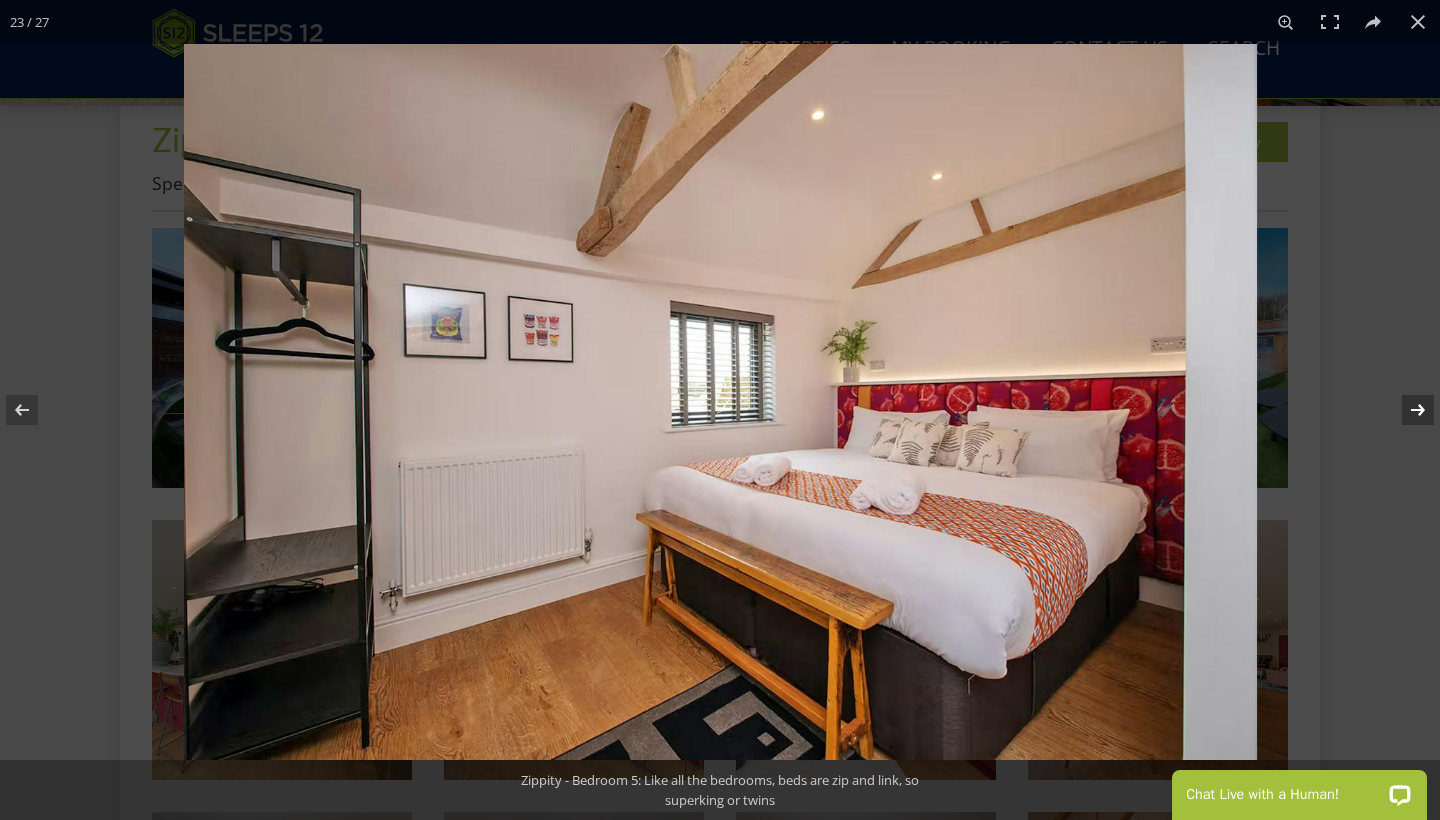 click at bounding box center [1405, 410] 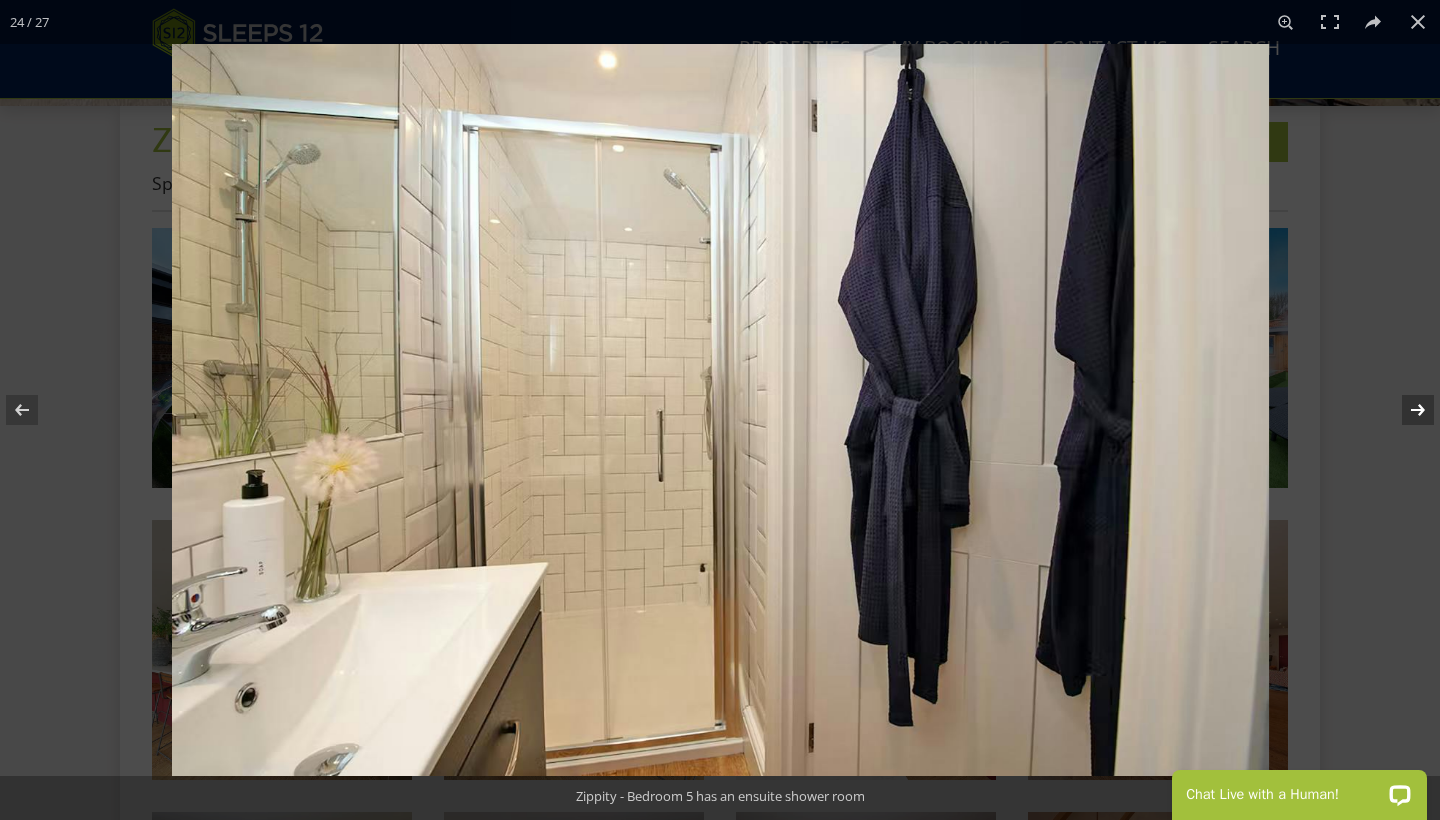 click at bounding box center (1405, 410) 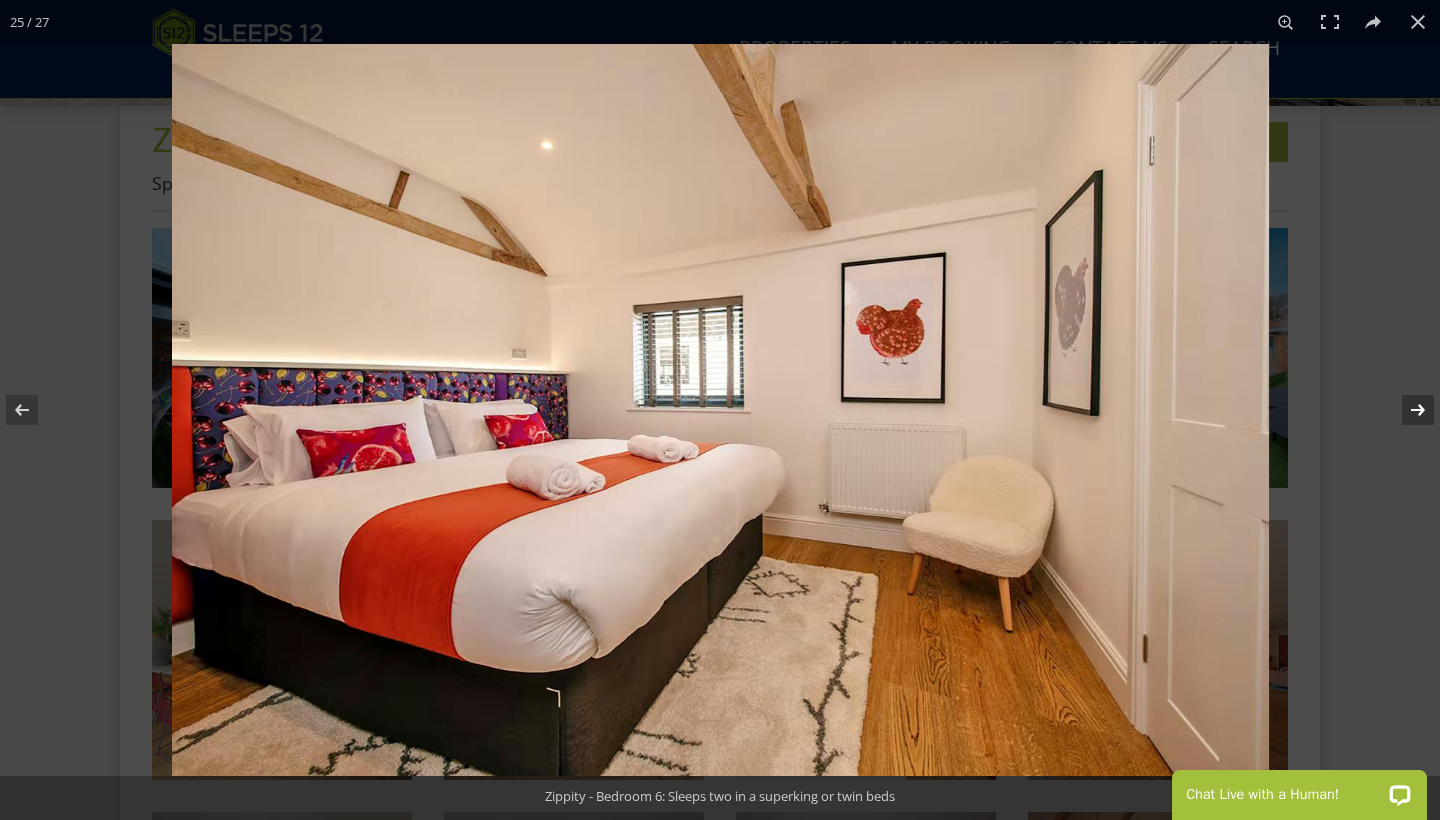 click at bounding box center (1405, 410) 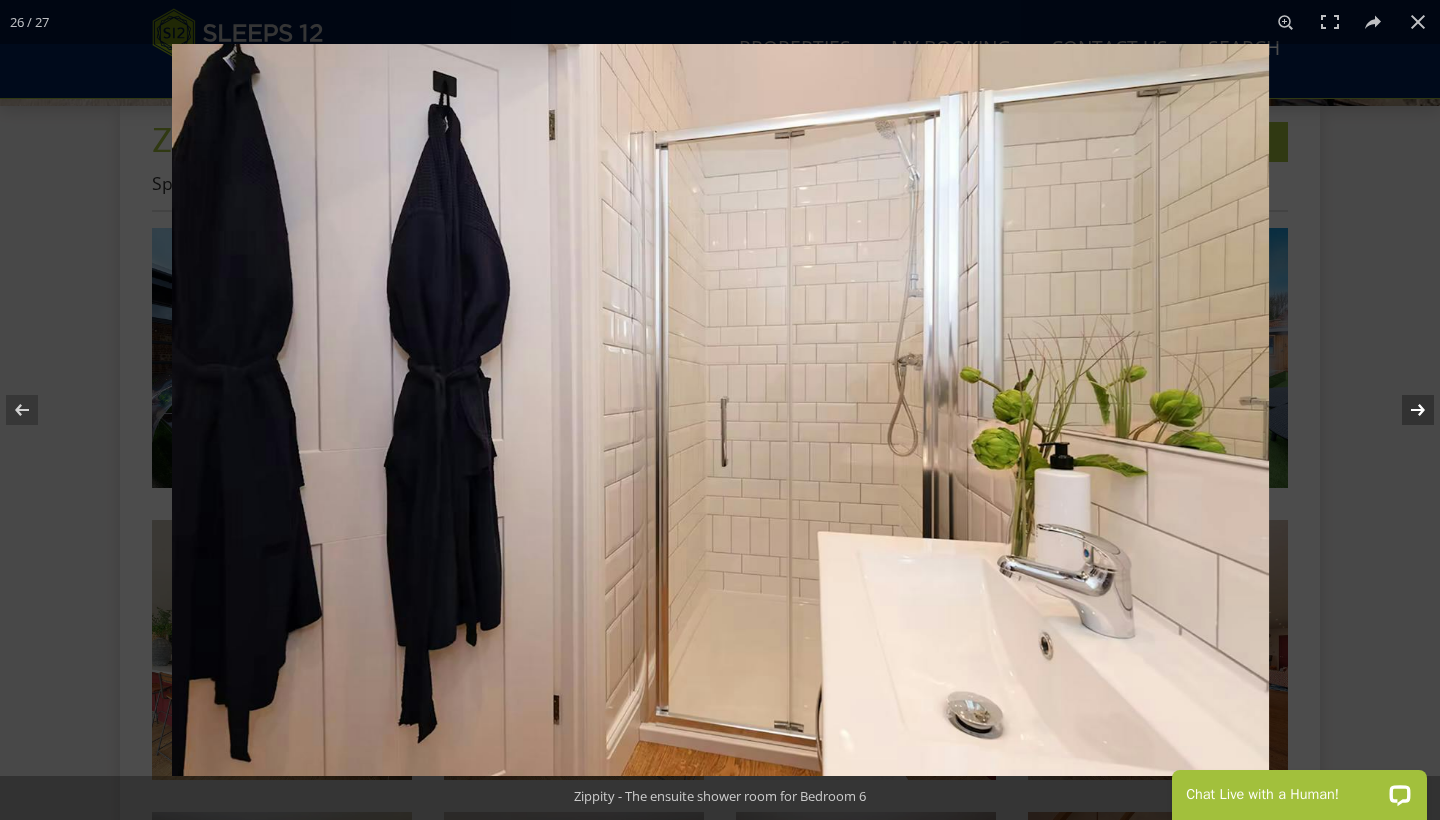 click at bounding box center [1405, 410] 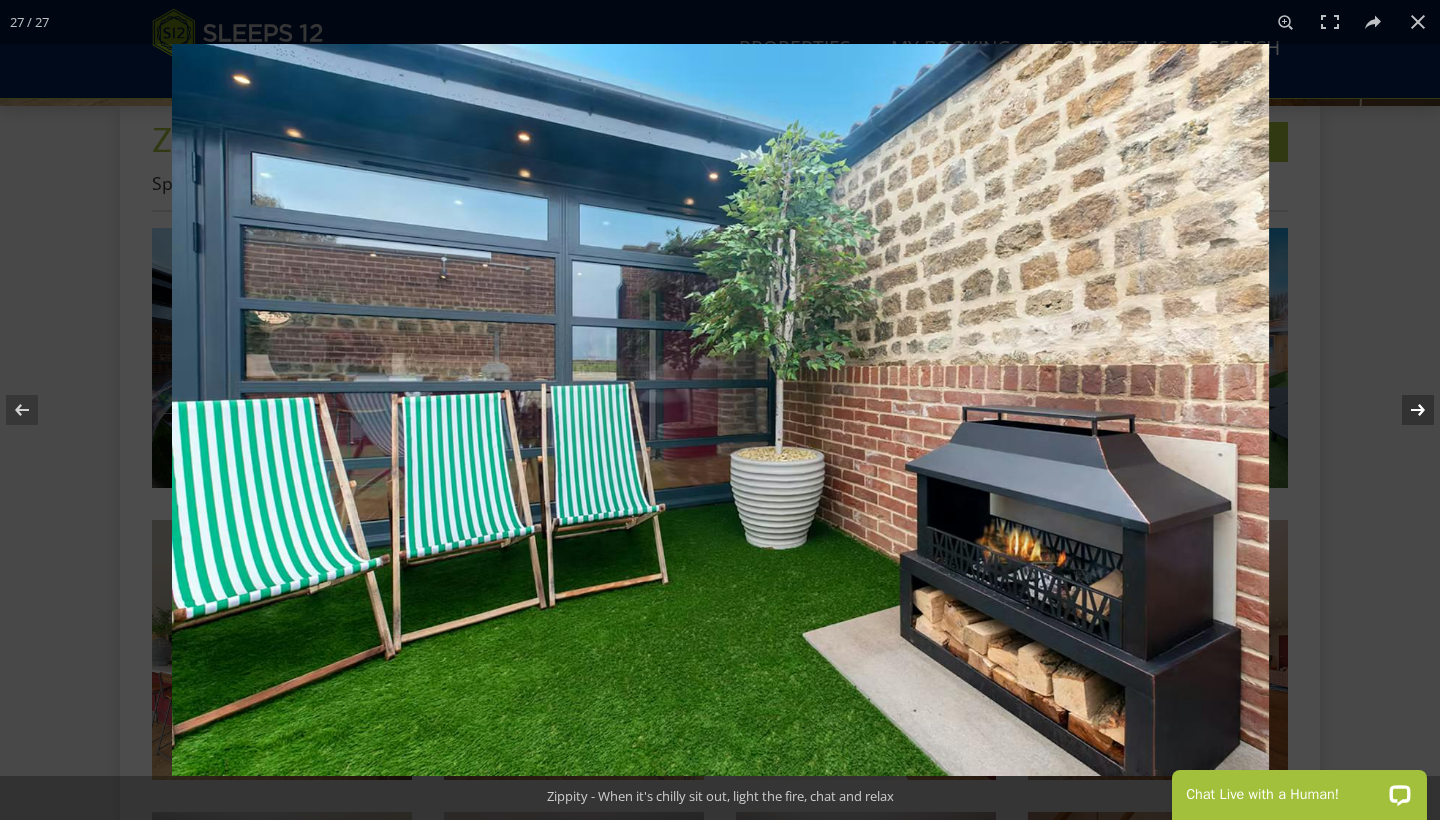 click at bounding box center (1405, 410) 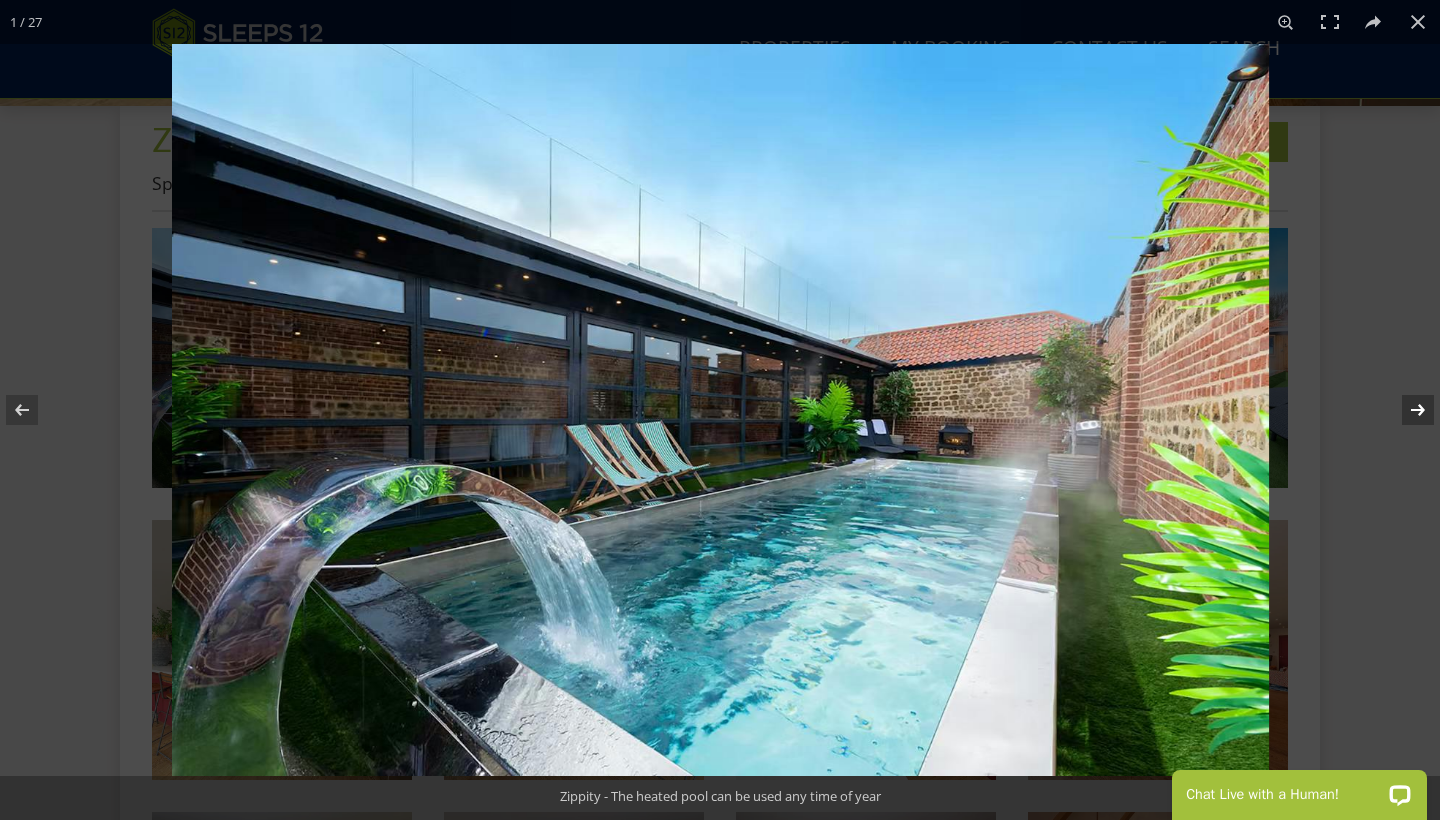 click at bounding box center (1405, 410) 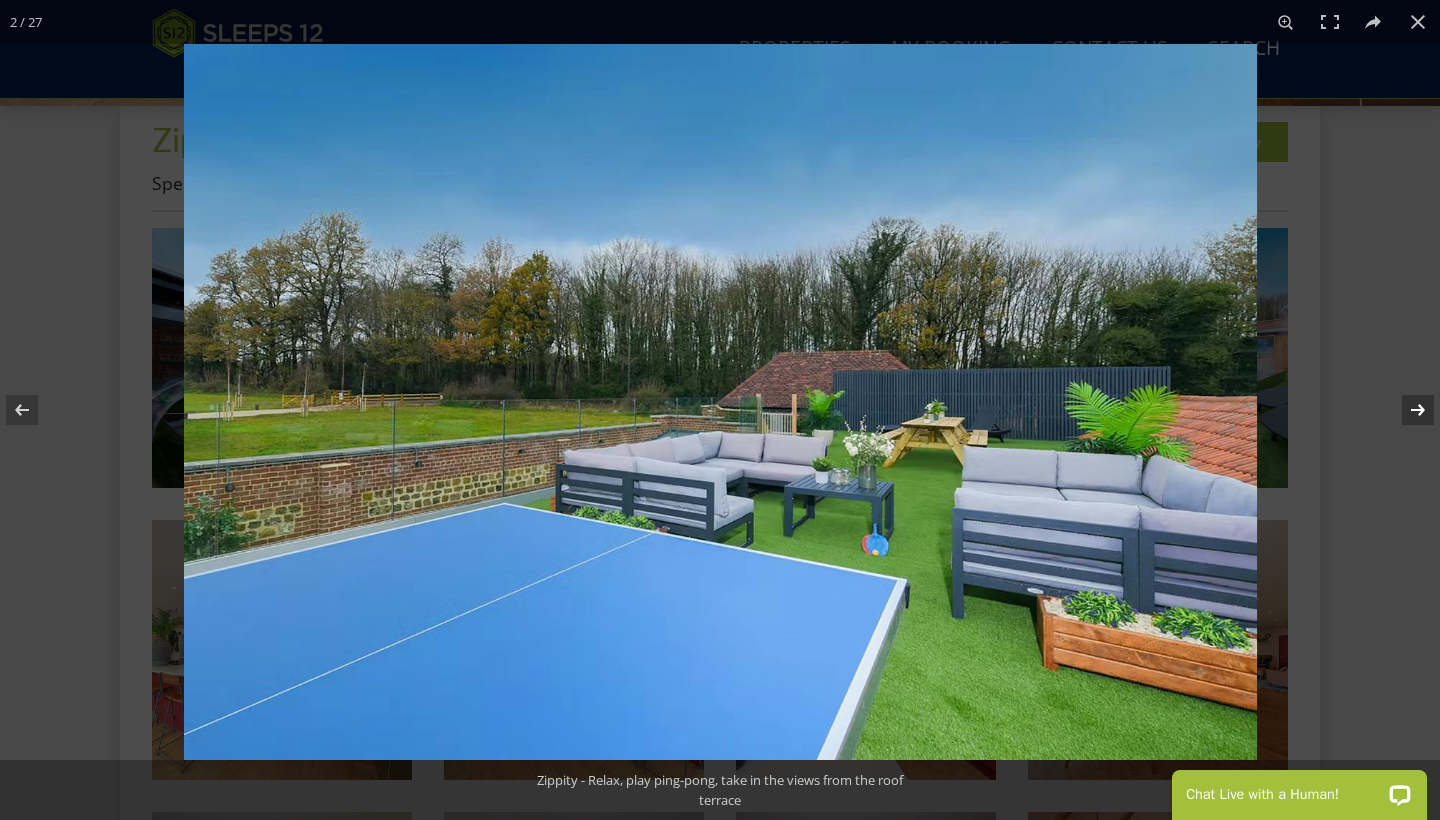 click at bounding box center (1405, 410) 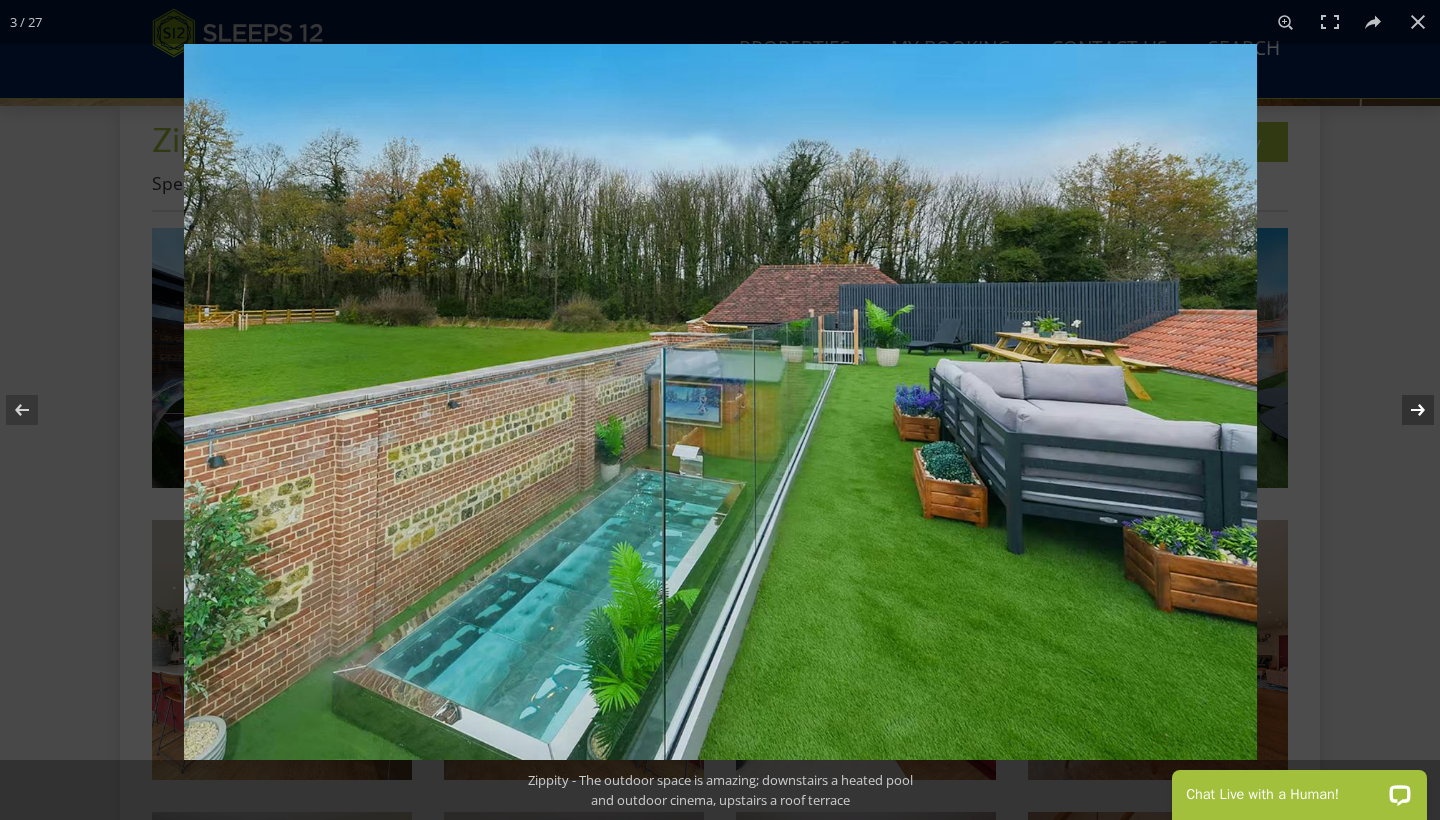 click at bounding box center (1405, 410) 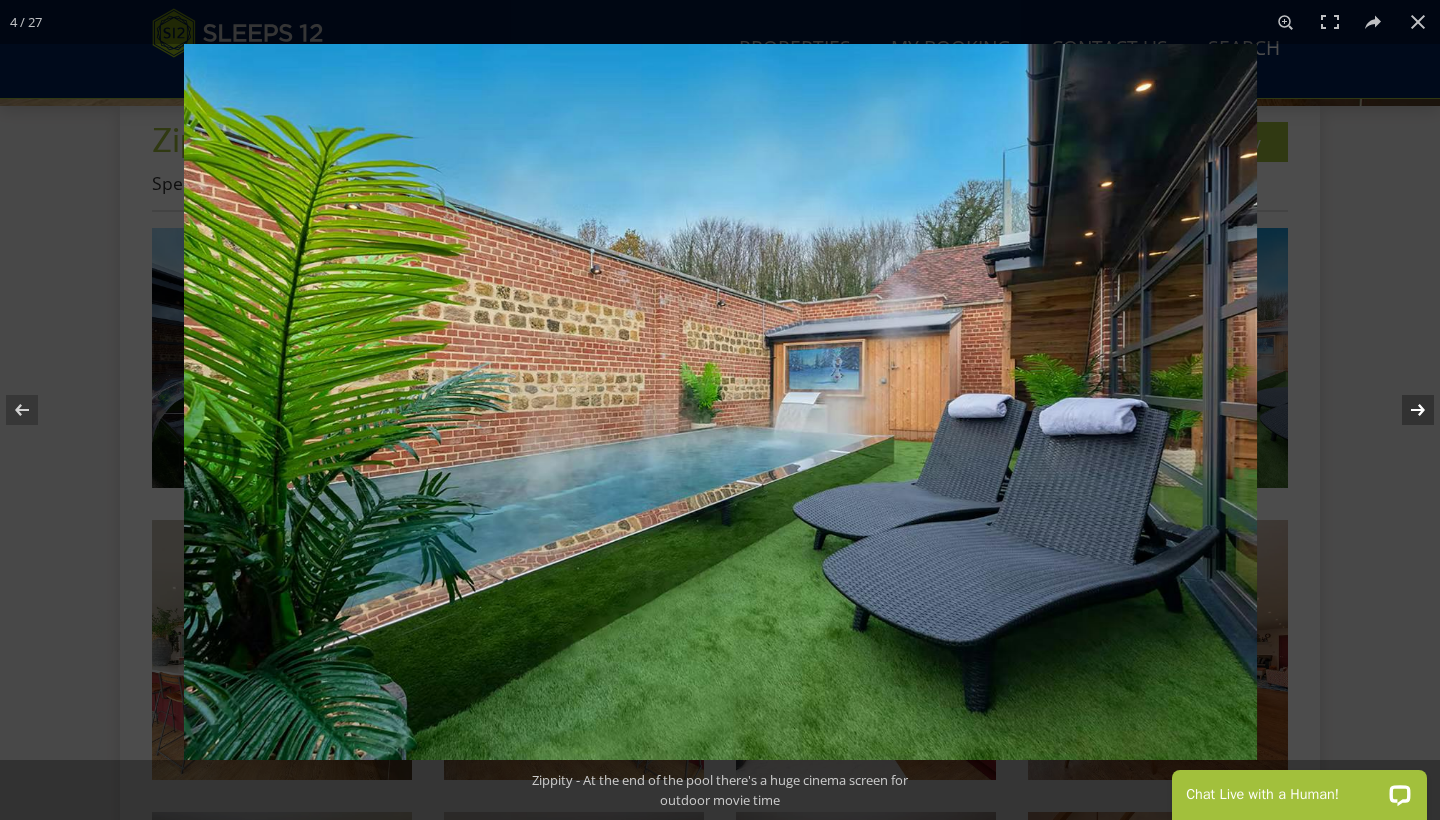 click at bounding box center (1405, 410) 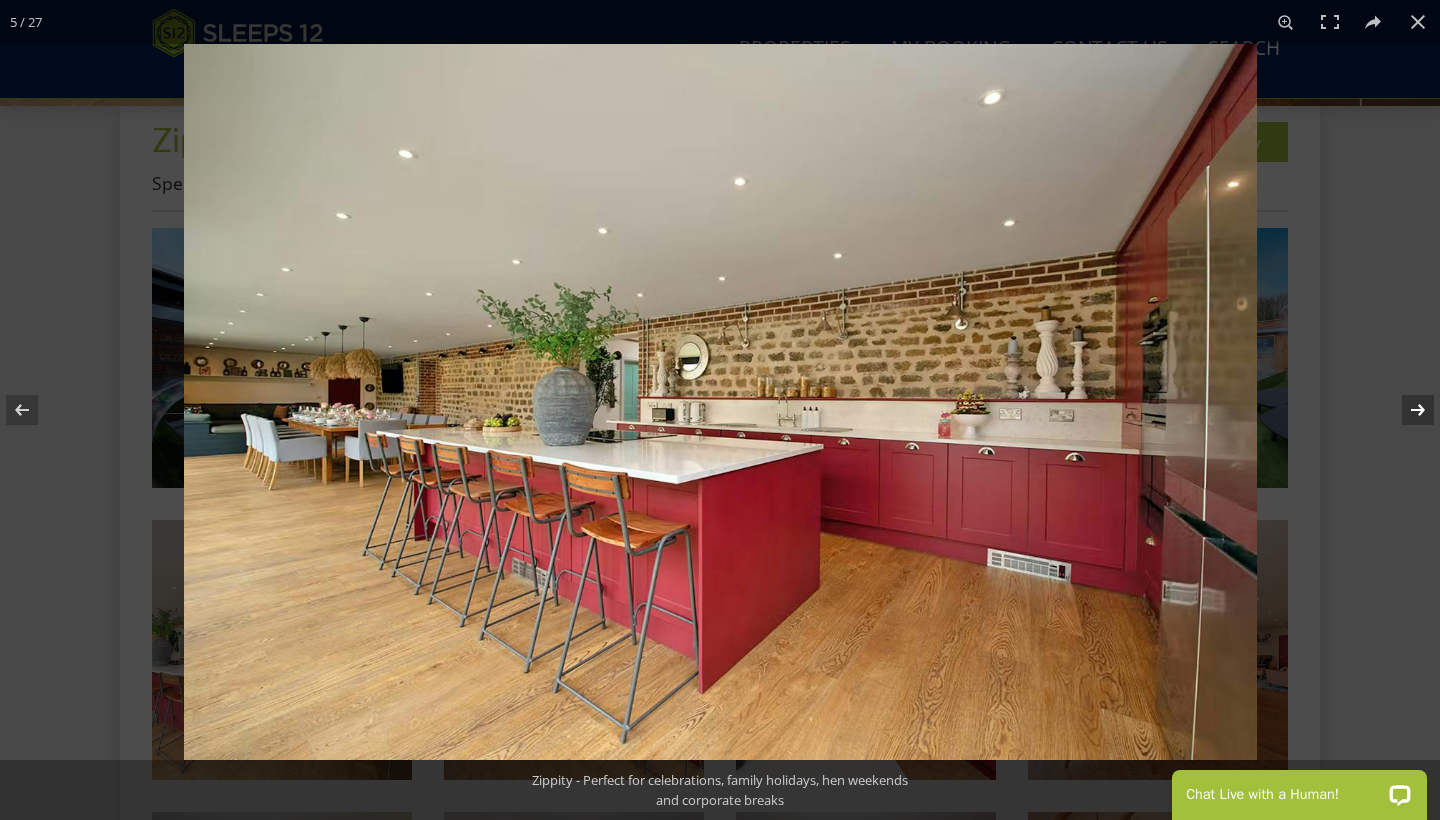 click at bounding box center [1405, 410] 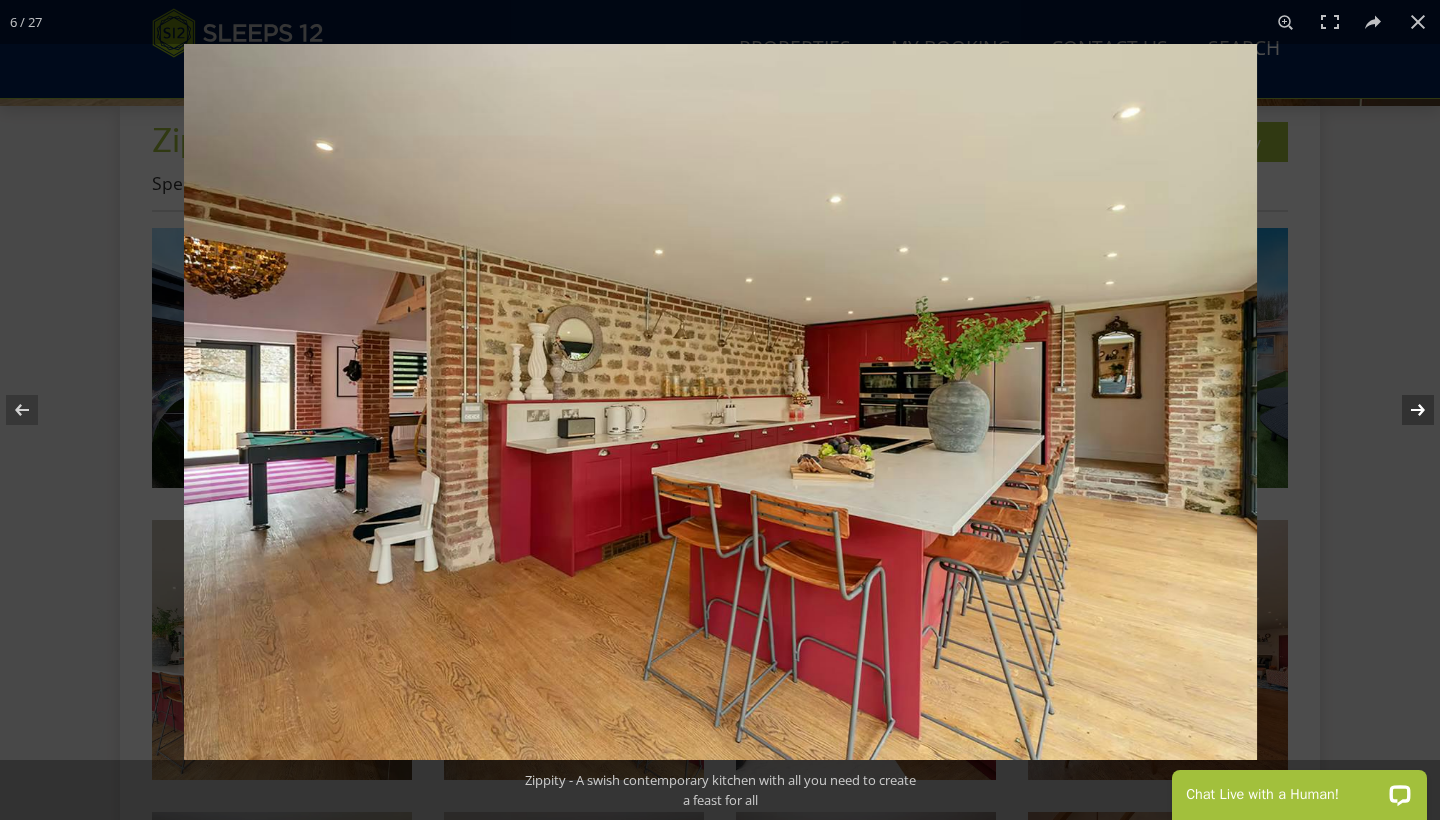 click at bounding box center [1405, 410] 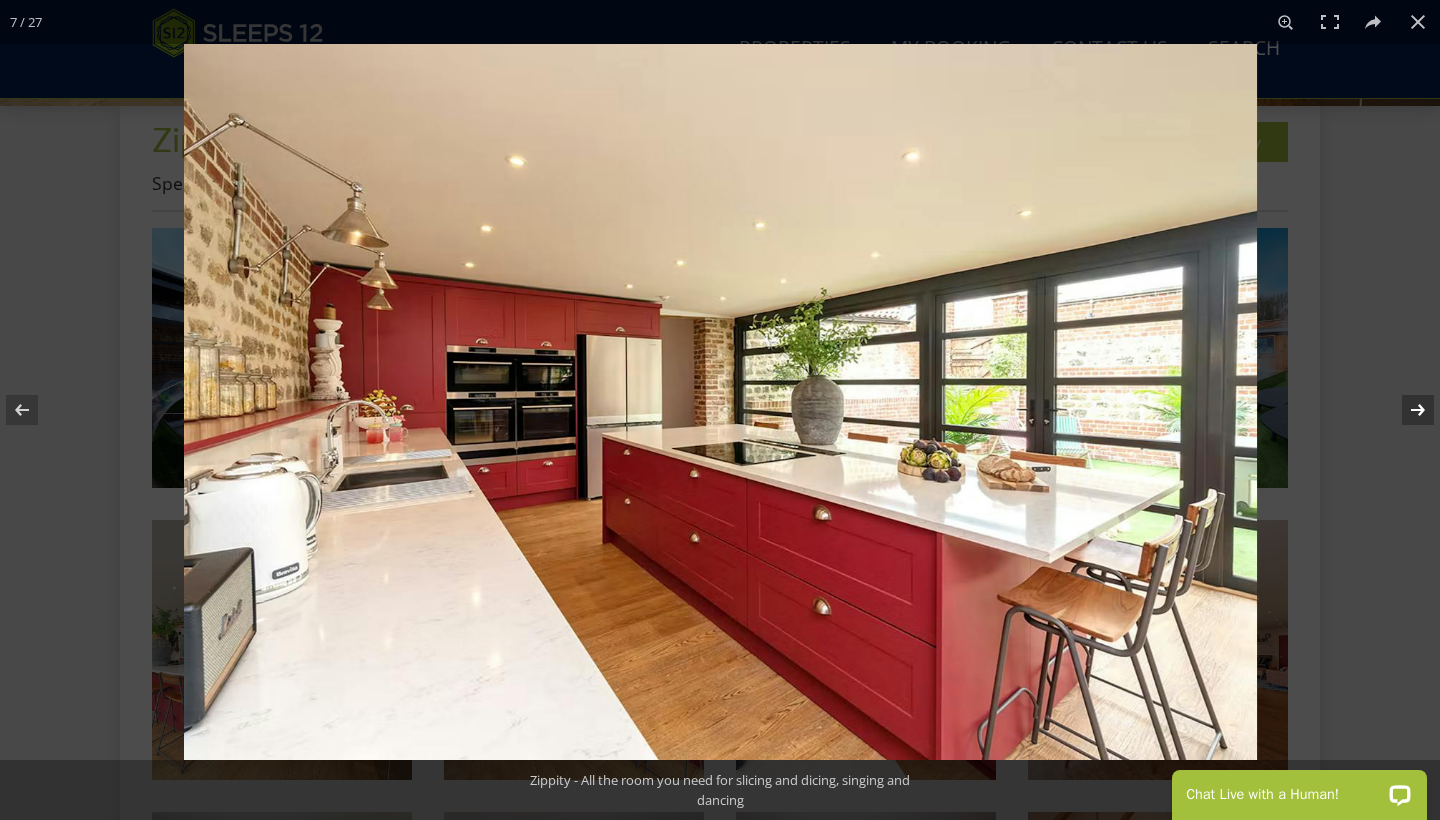 click at bounding box center (1405, 410) 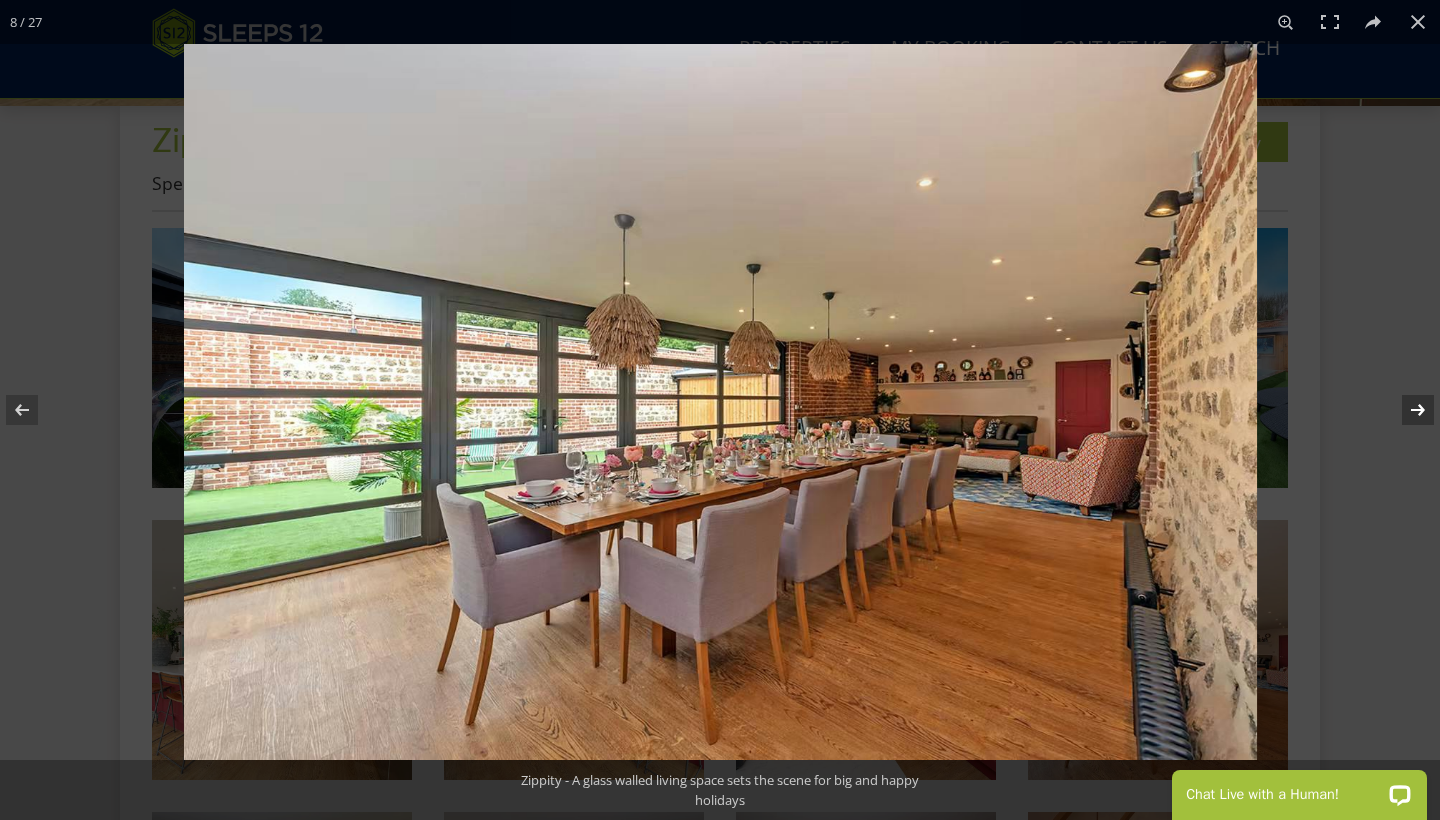 click at bounding box center [1405, 410] 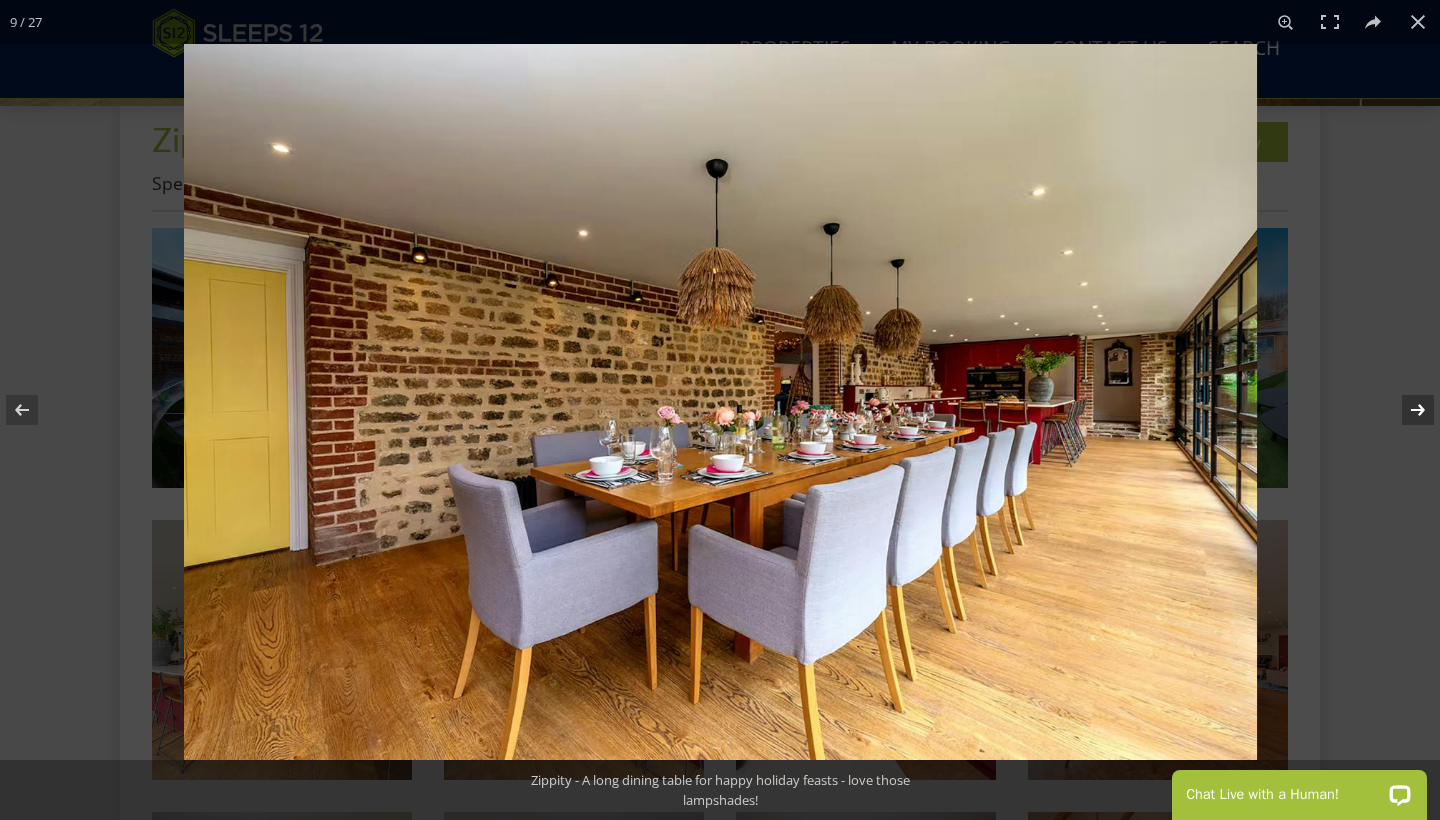 click at bounding box center (1405, 410) 